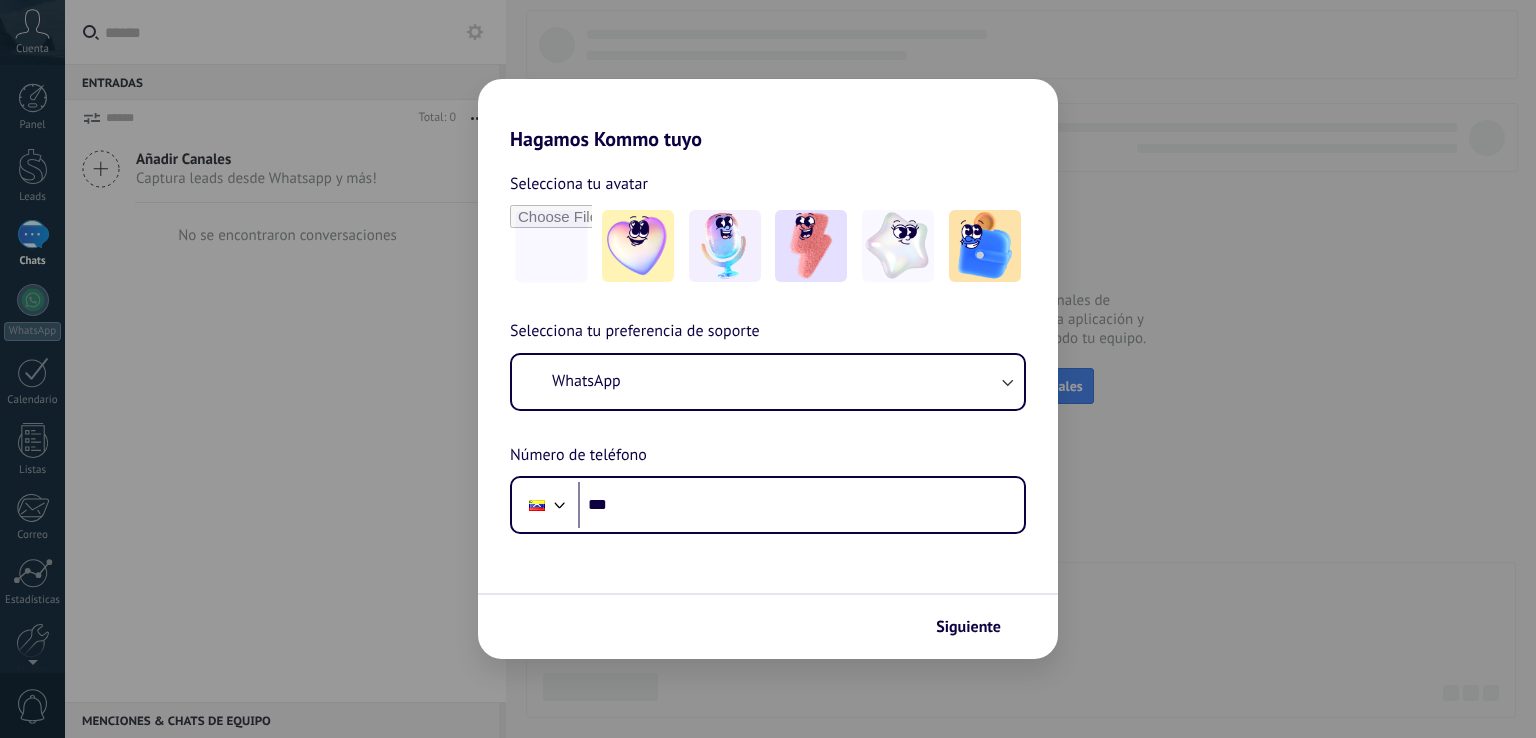 scroll, scrollTop: 0, scrollLeft: 0, axis: both 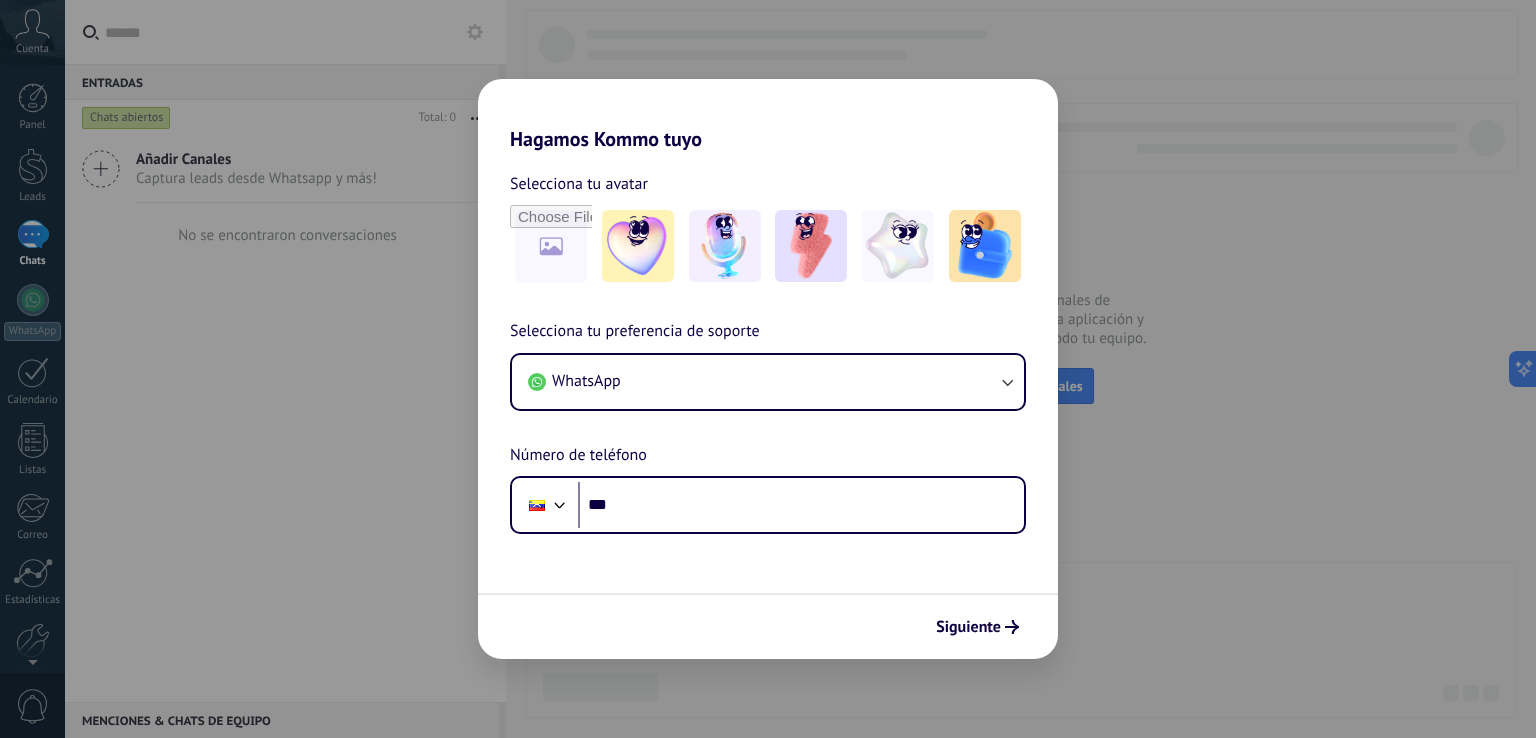 drag, startPoint x: 1008, startPoint y: 190, endPoint x: 1009, endPoint y: 174, distance: 16.03122 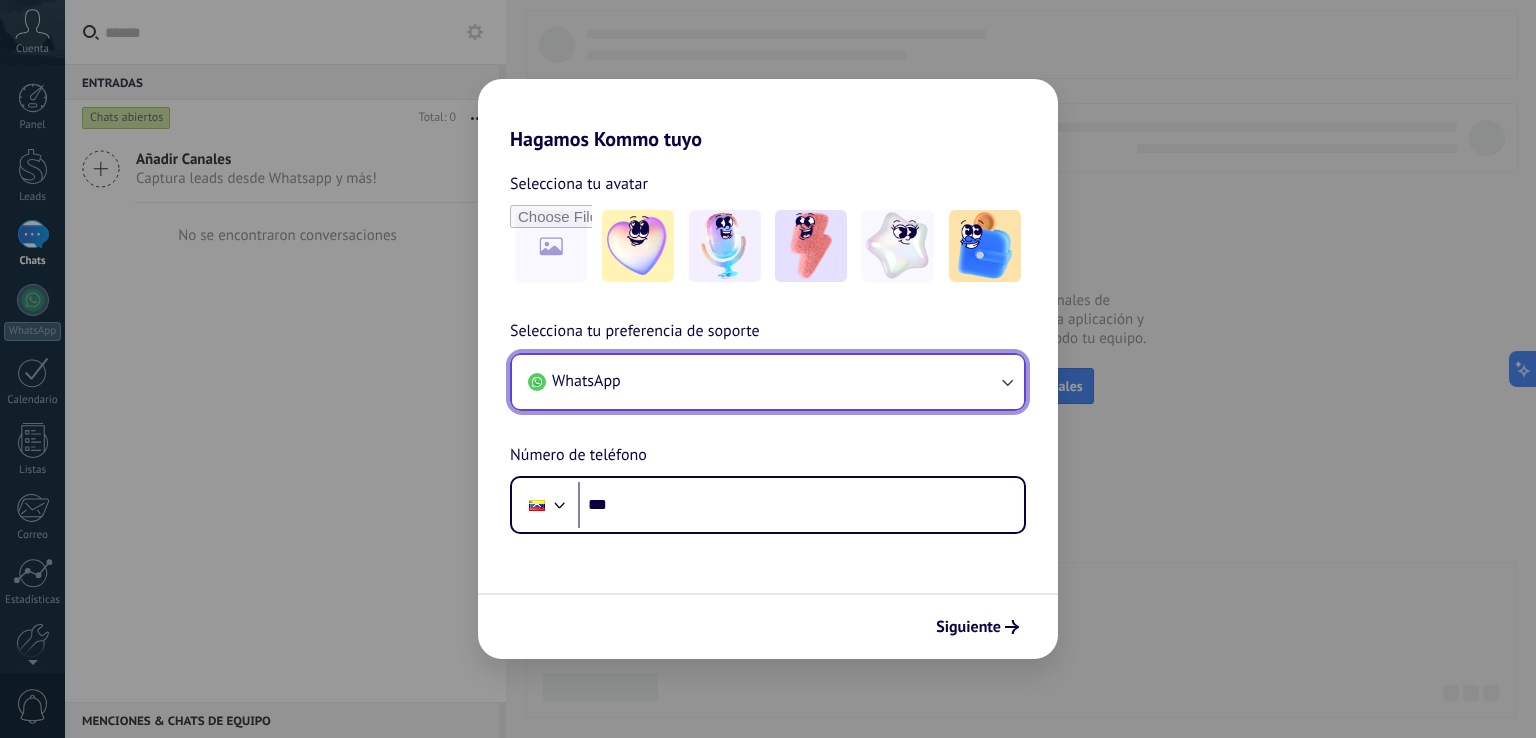 click 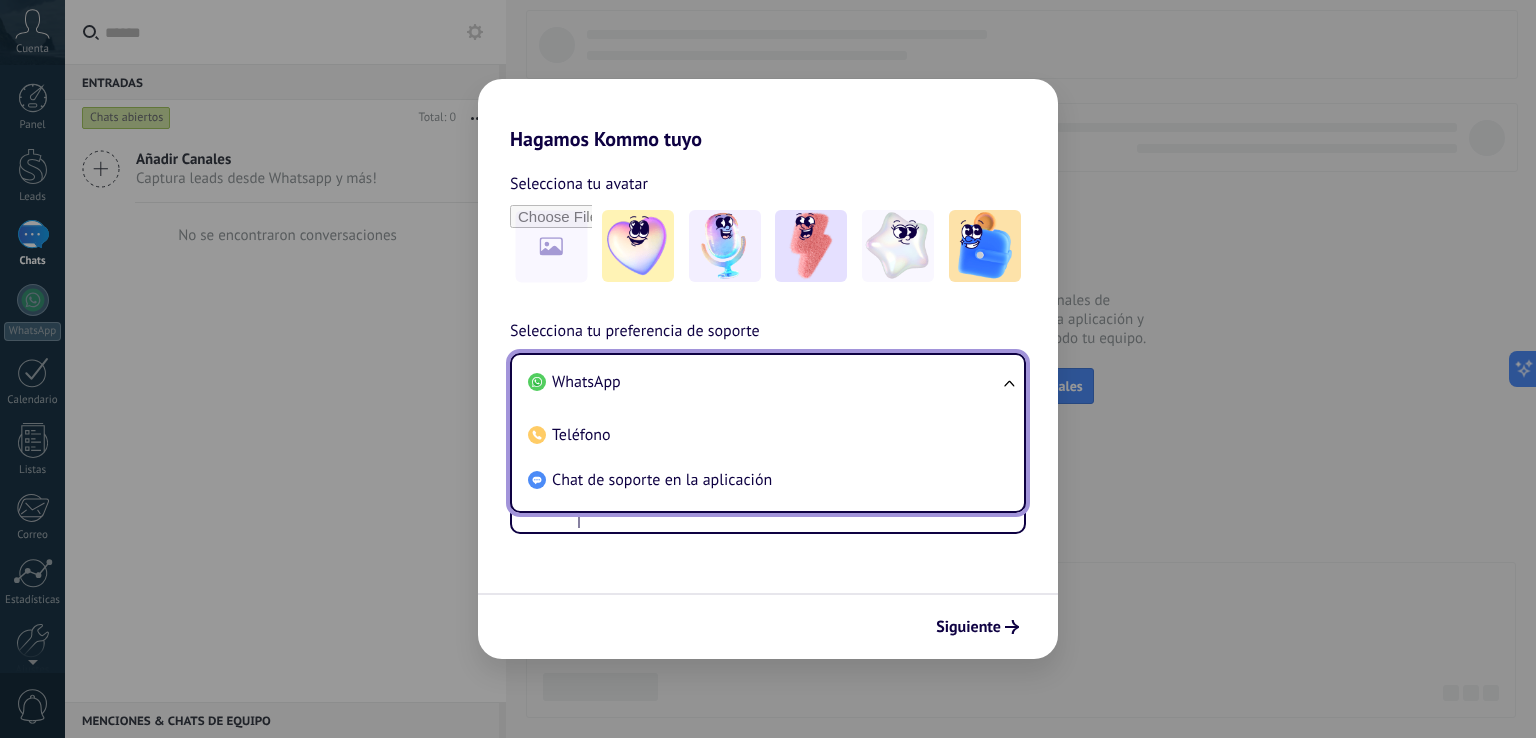 drag, startPoint x: 797, startPoint y: 415, endPoint x: 815, endPoint y: 428, distance: 22.203604 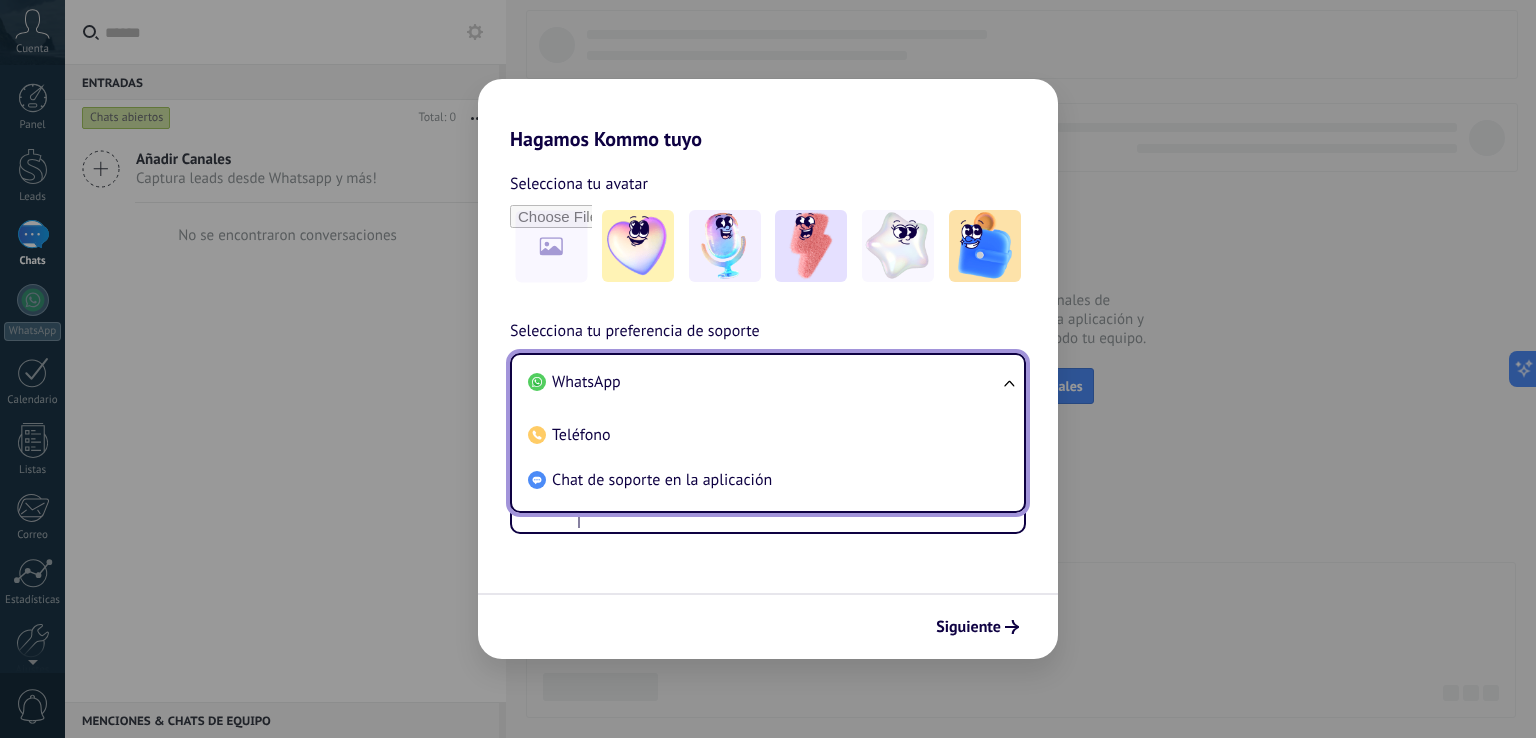 click on "Teléfono" at bounding box center (764, 435) 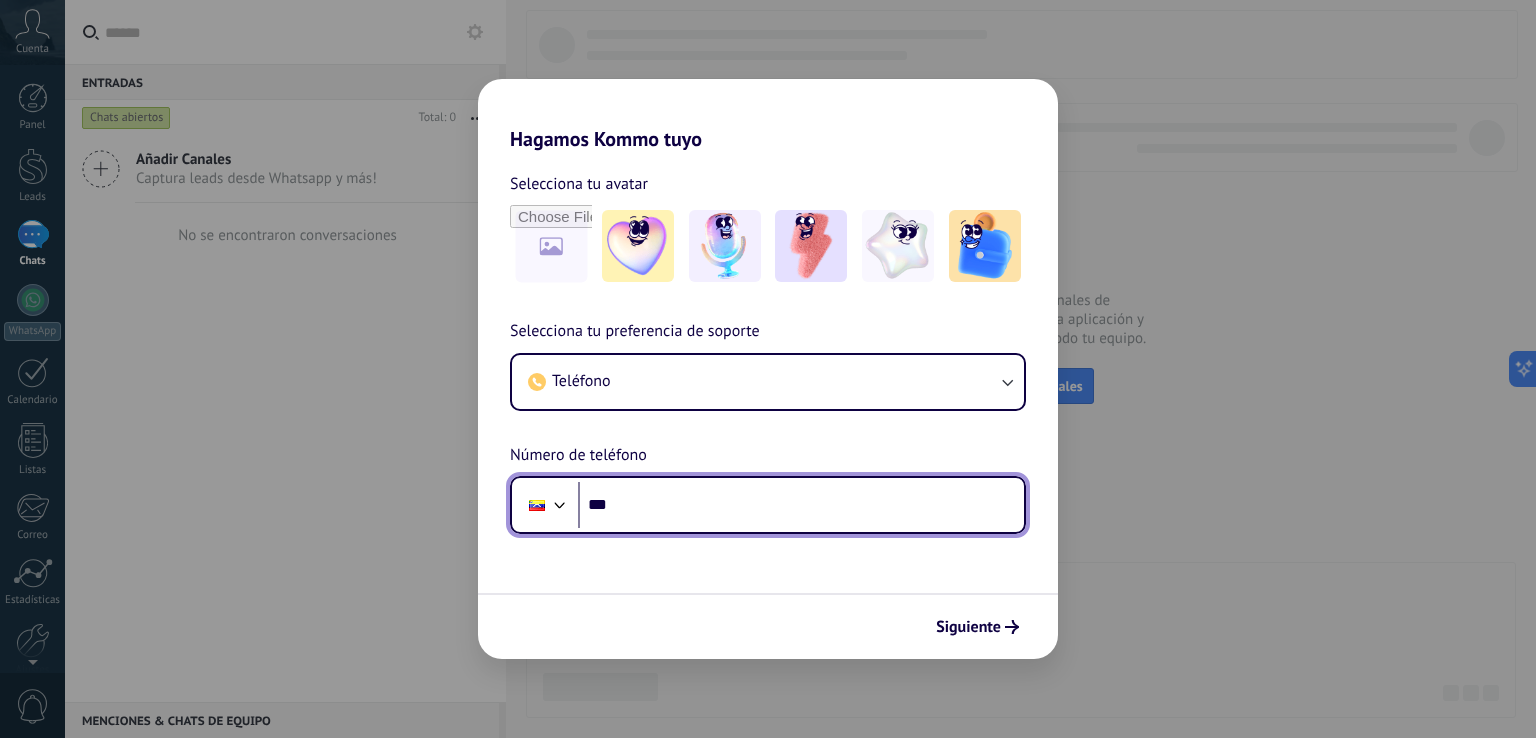 click on "***" at bounding box center (801, 505) 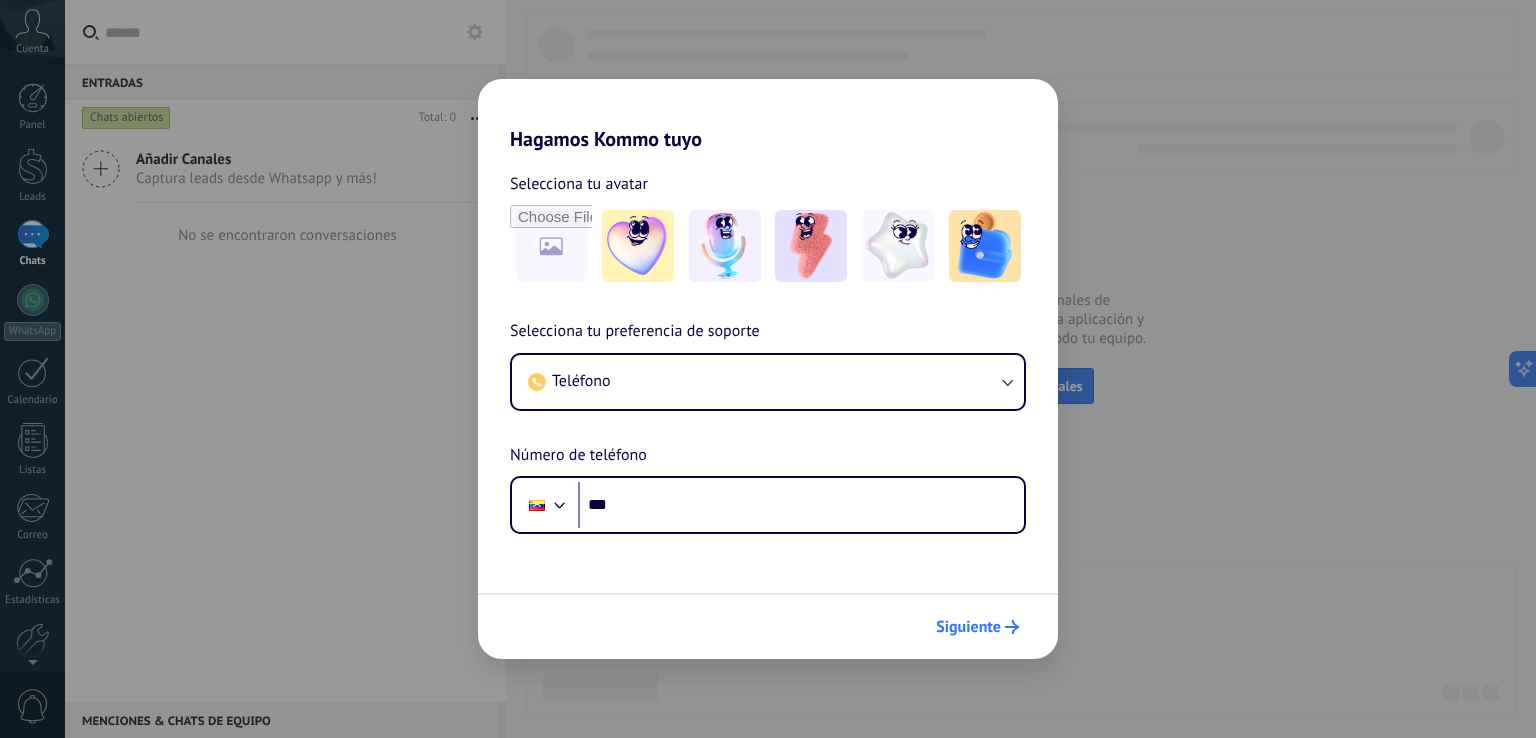 click on "Siguiente" at bounding box center [968, 627] 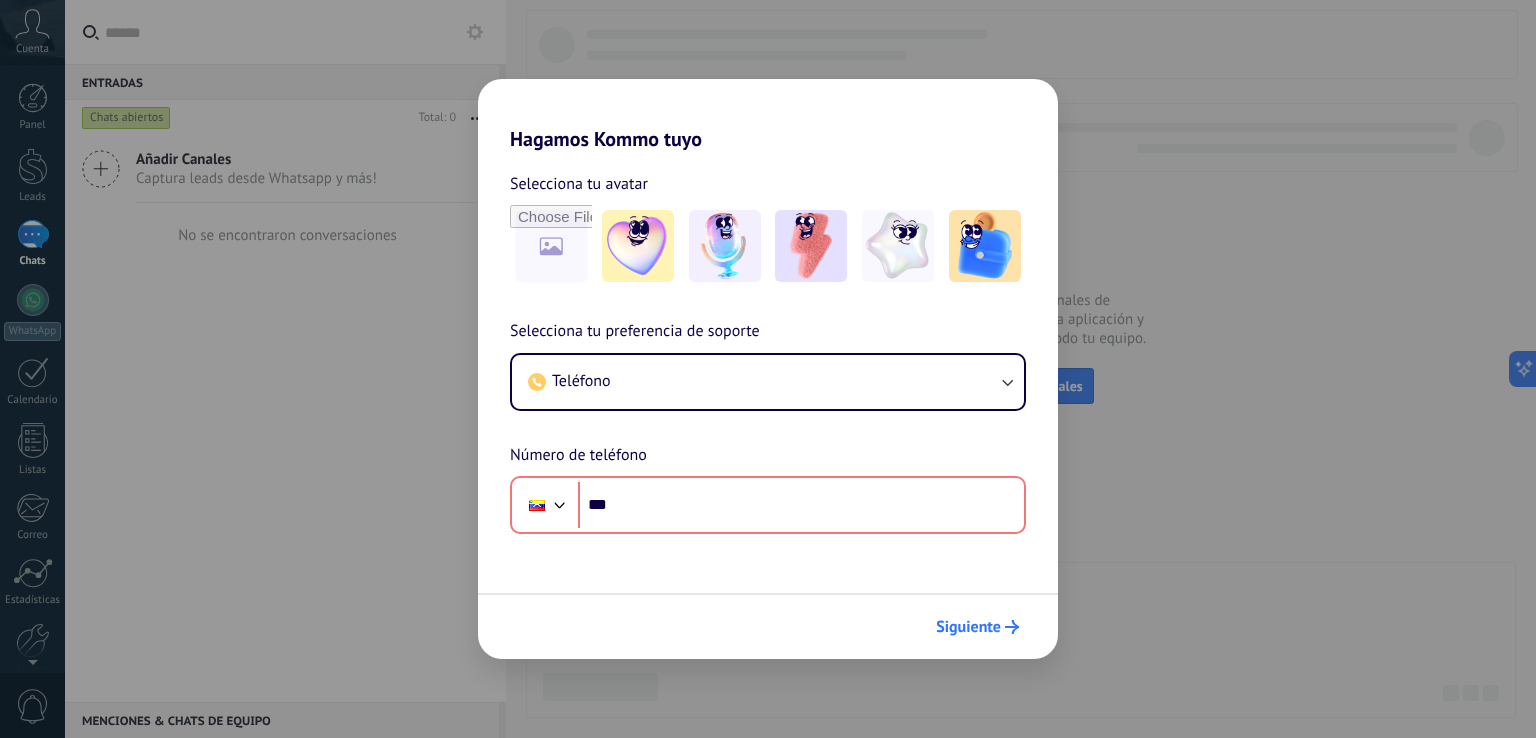 click on "Siguiente" at bounding box center [968, 627] 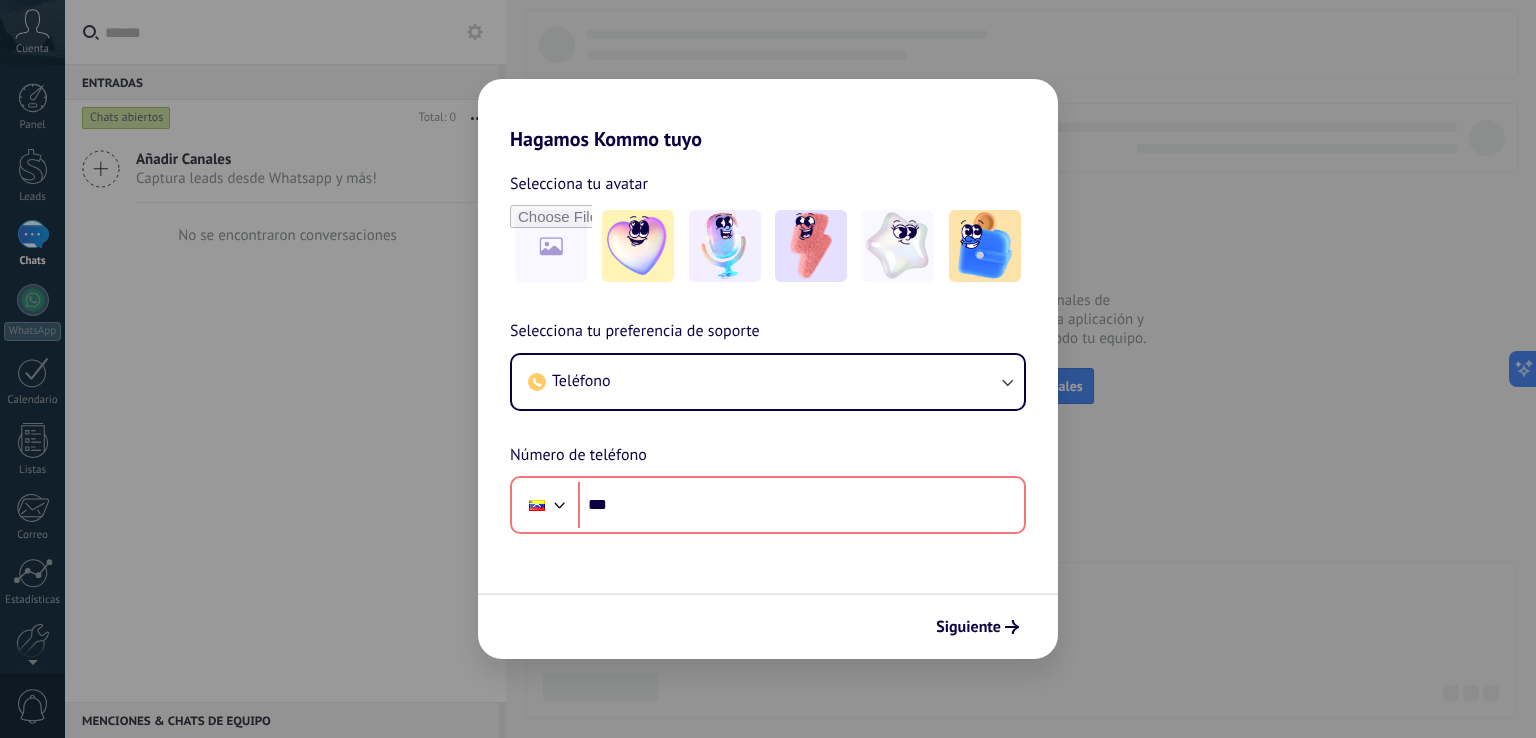 drag, startPoint x: 992, startPoint y: 630, endPoint x: 842, endPoint y: 574, distance: 160.11246 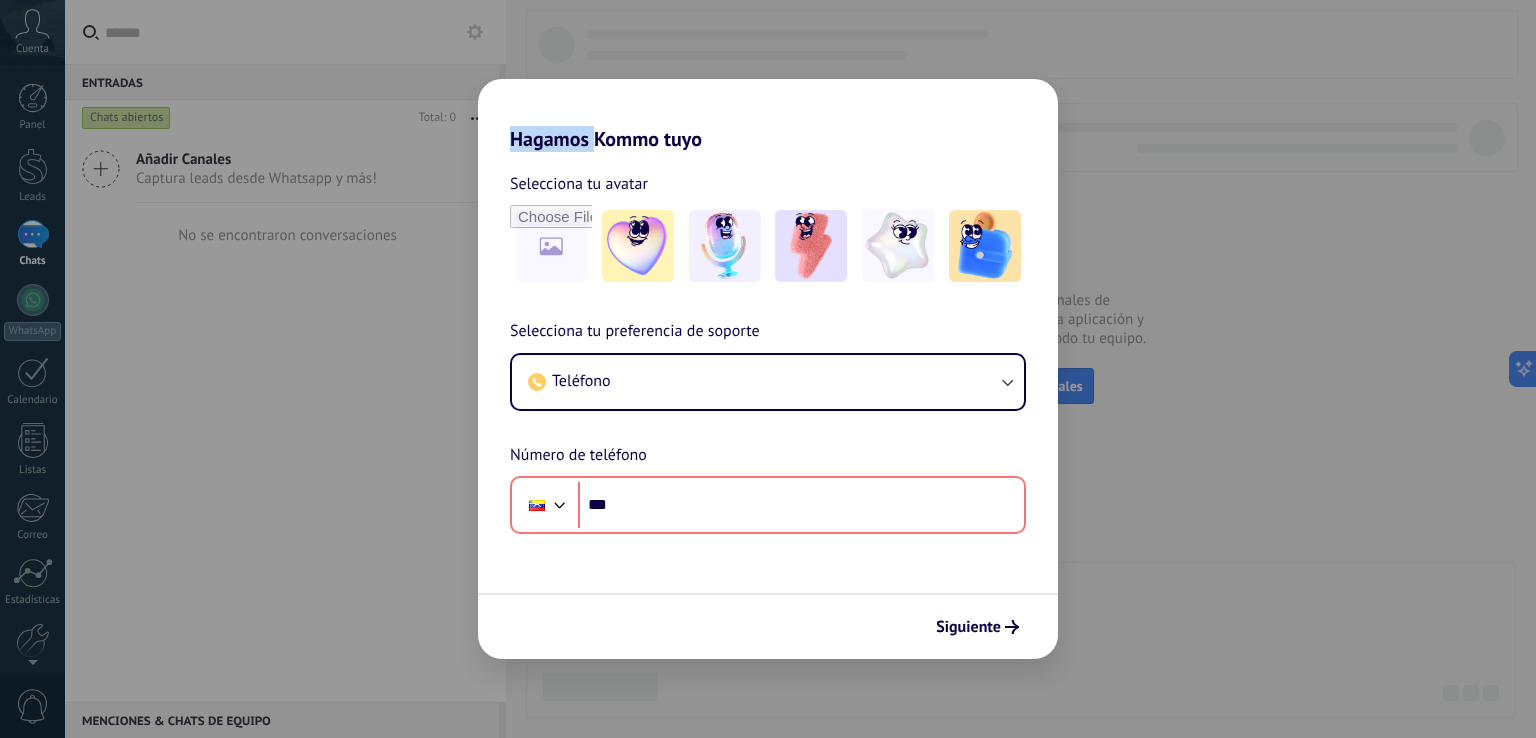 drag, startPoint x: 358, startPoint y: 394, endPoint x: 320, endPoint y: 345, distance: 62.008064 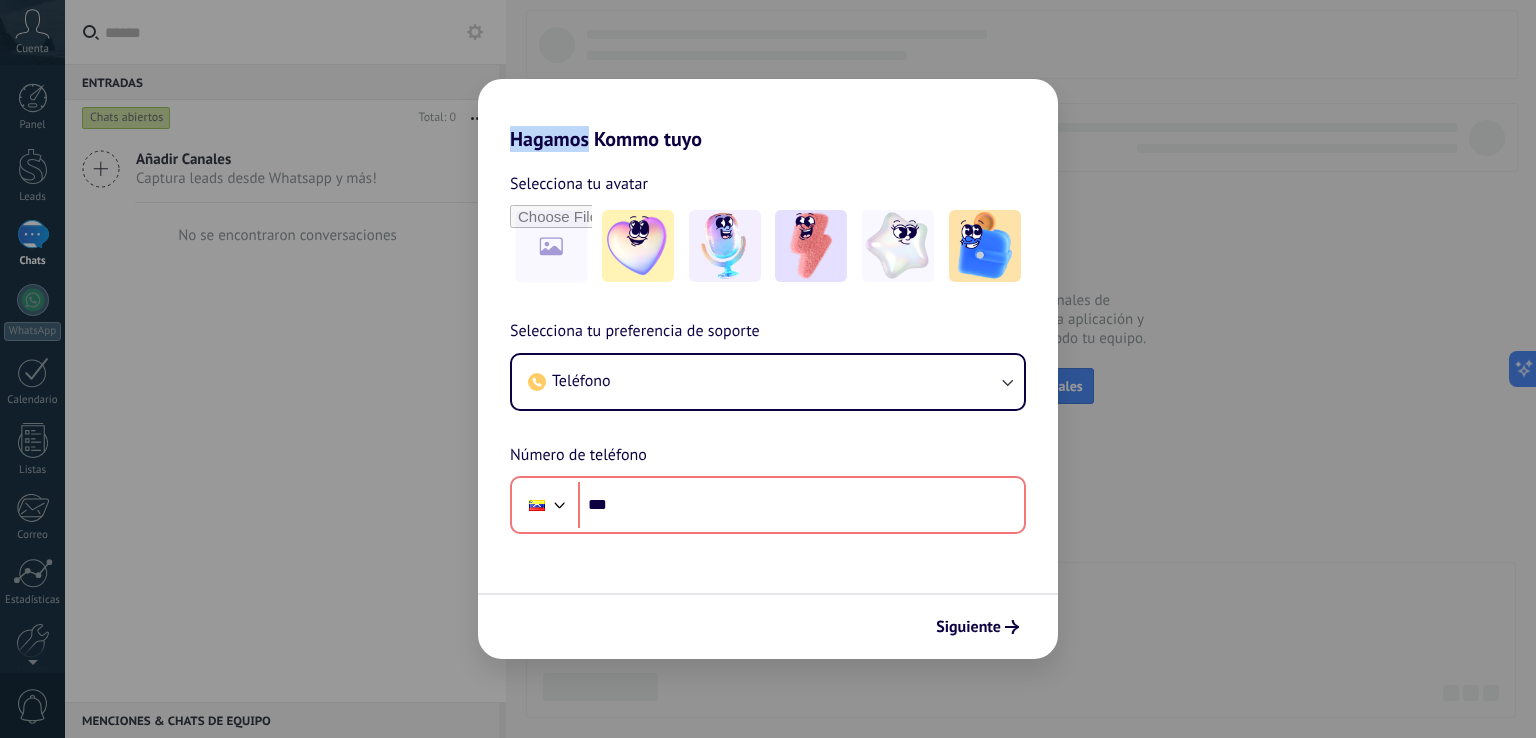 click on "Hagamos Kommo tuyo Selecciona tu avatar Selecciona tu preferencia de soporte Teléfono Número de teléfono [PHONE] Siguiente" at bounding box center (768, 369) 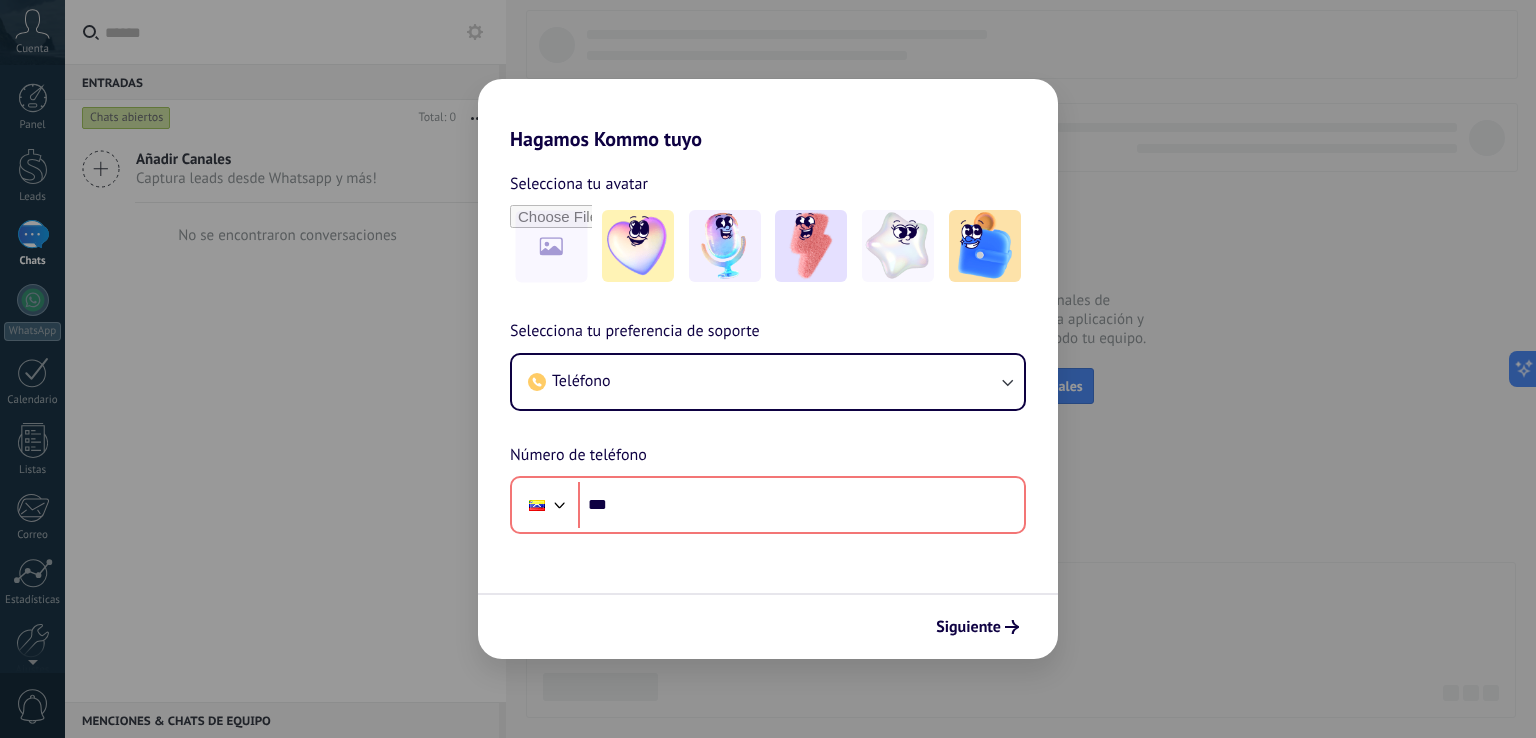click on "Hagamos Kommo tuyo Selecciona tu avatar Selecciona tu preferencia de soporte Teléfono Número de teléfono [PHONE] Siguiente" at bounding box center [768, 369] 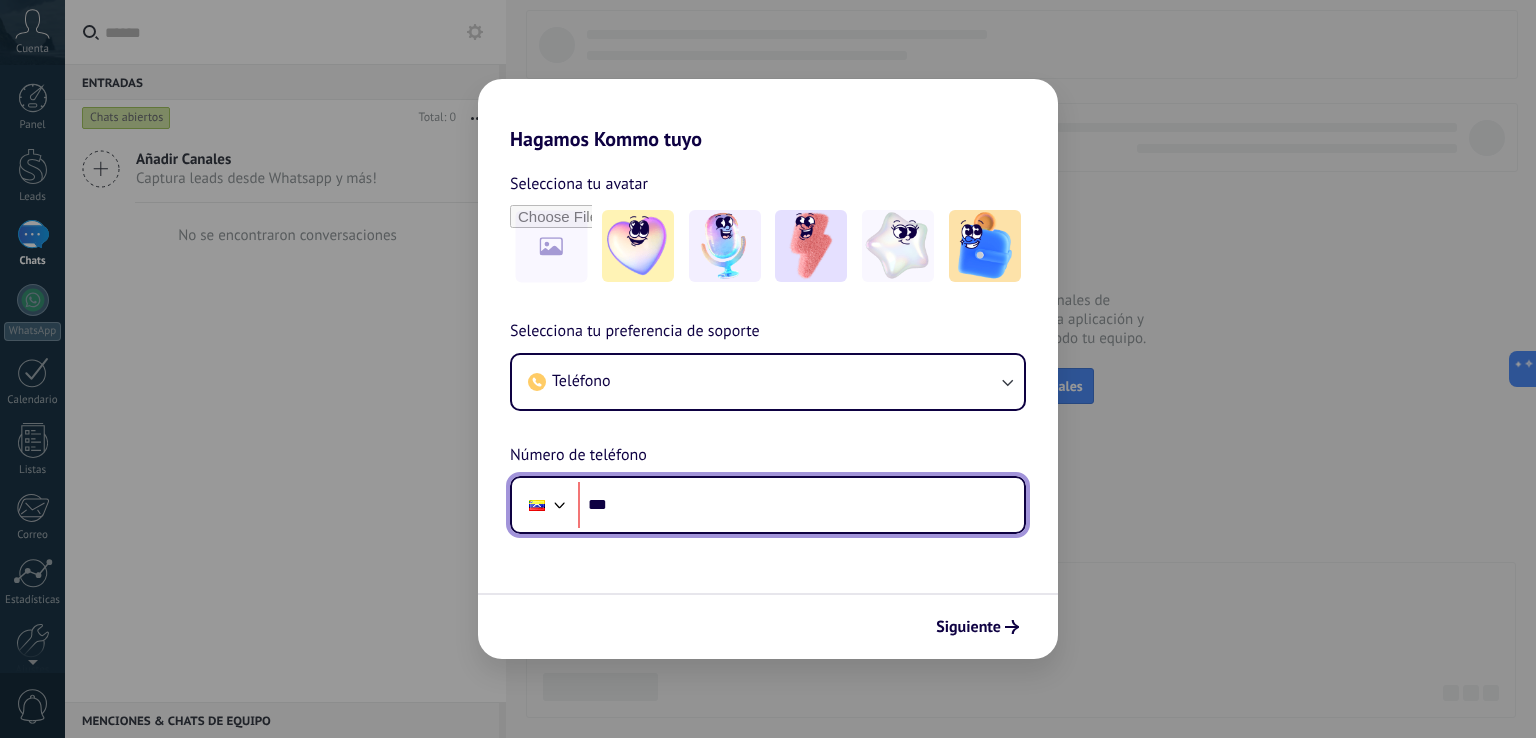drag, startPoint x: 736, startPoint y: 520, endPoint x: 702, endPoint y: 437, distance: 89.693924 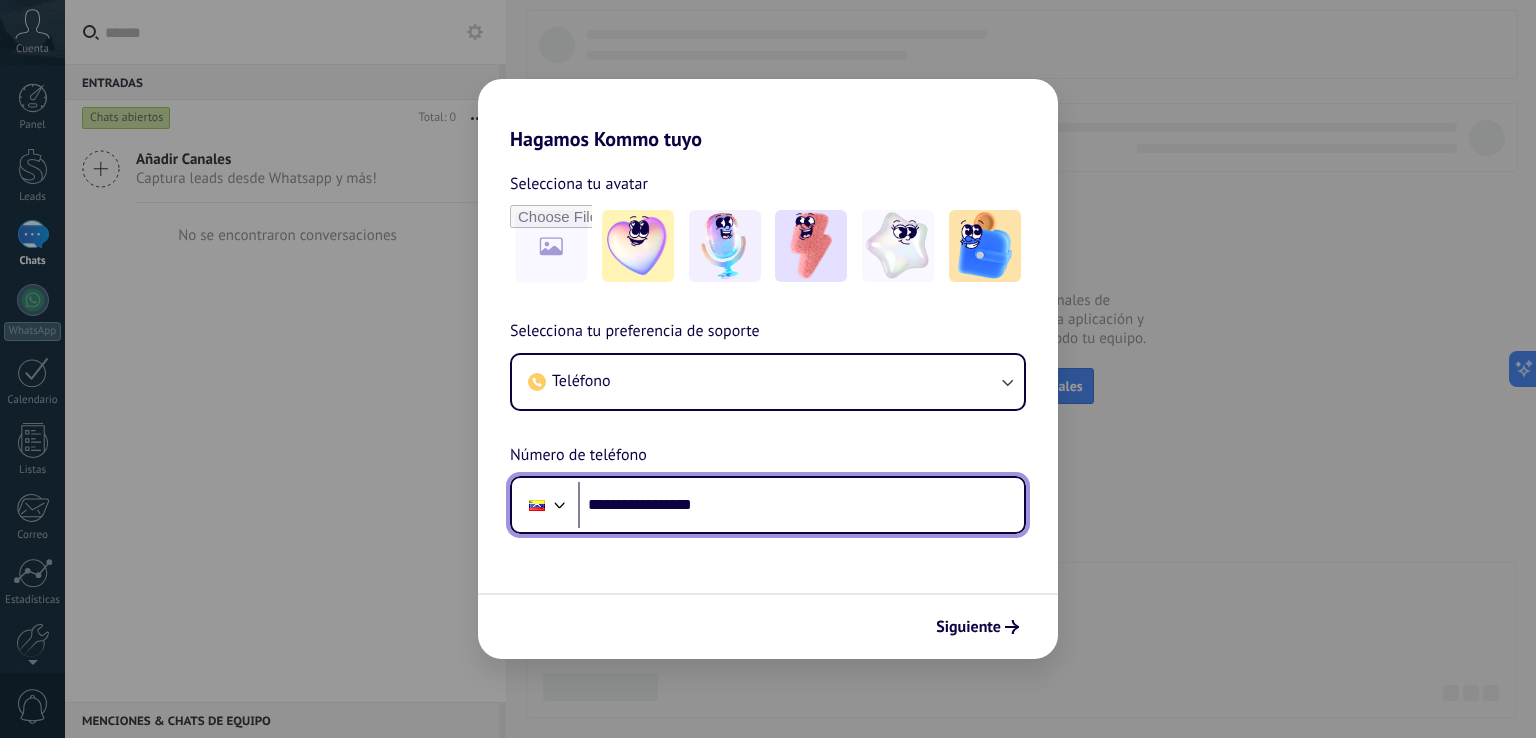 drag, startPoint x: 619, startPoint y: 501, endPoint x: 637, endPoint y: 424, distance: 79.07591 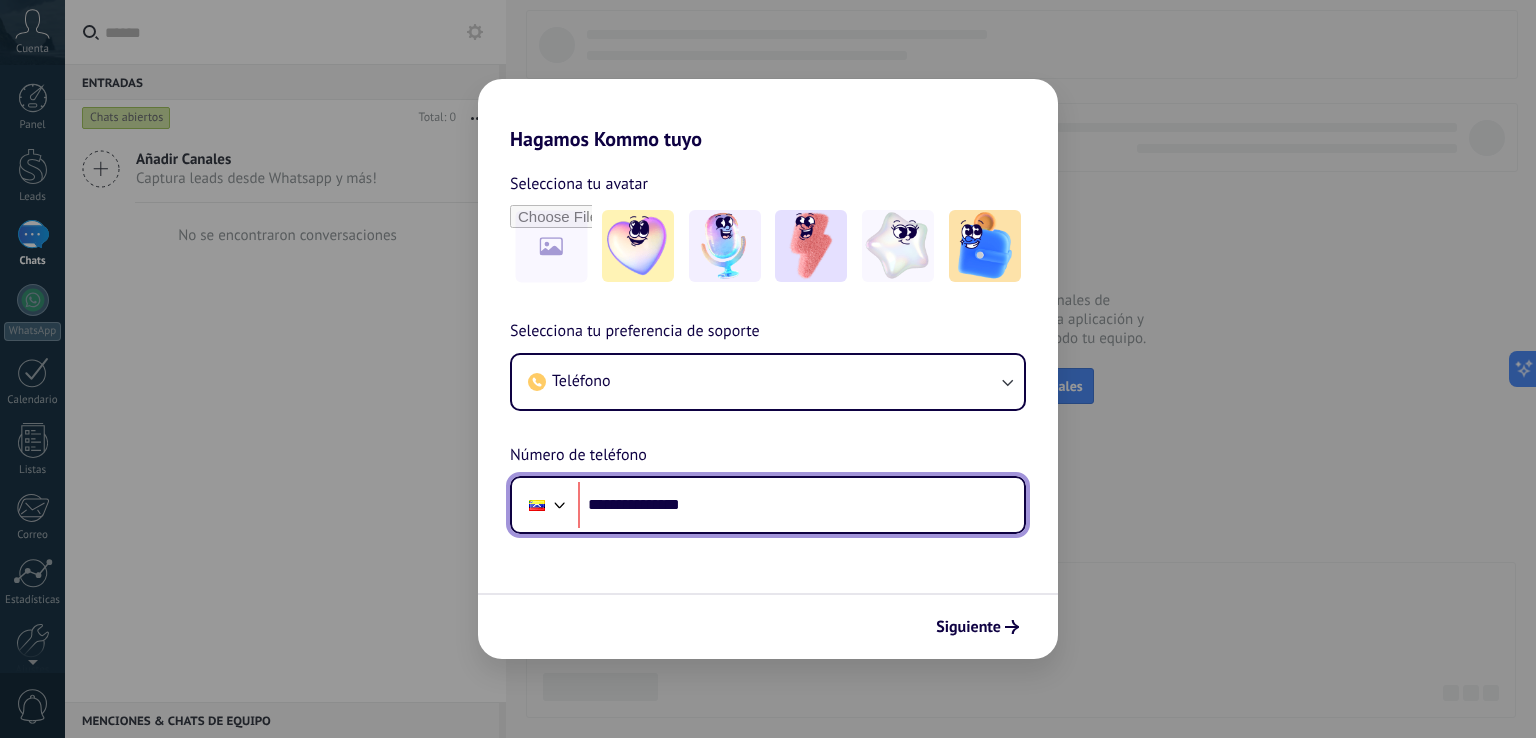 click on "**********" at bounding box center (801, 505) 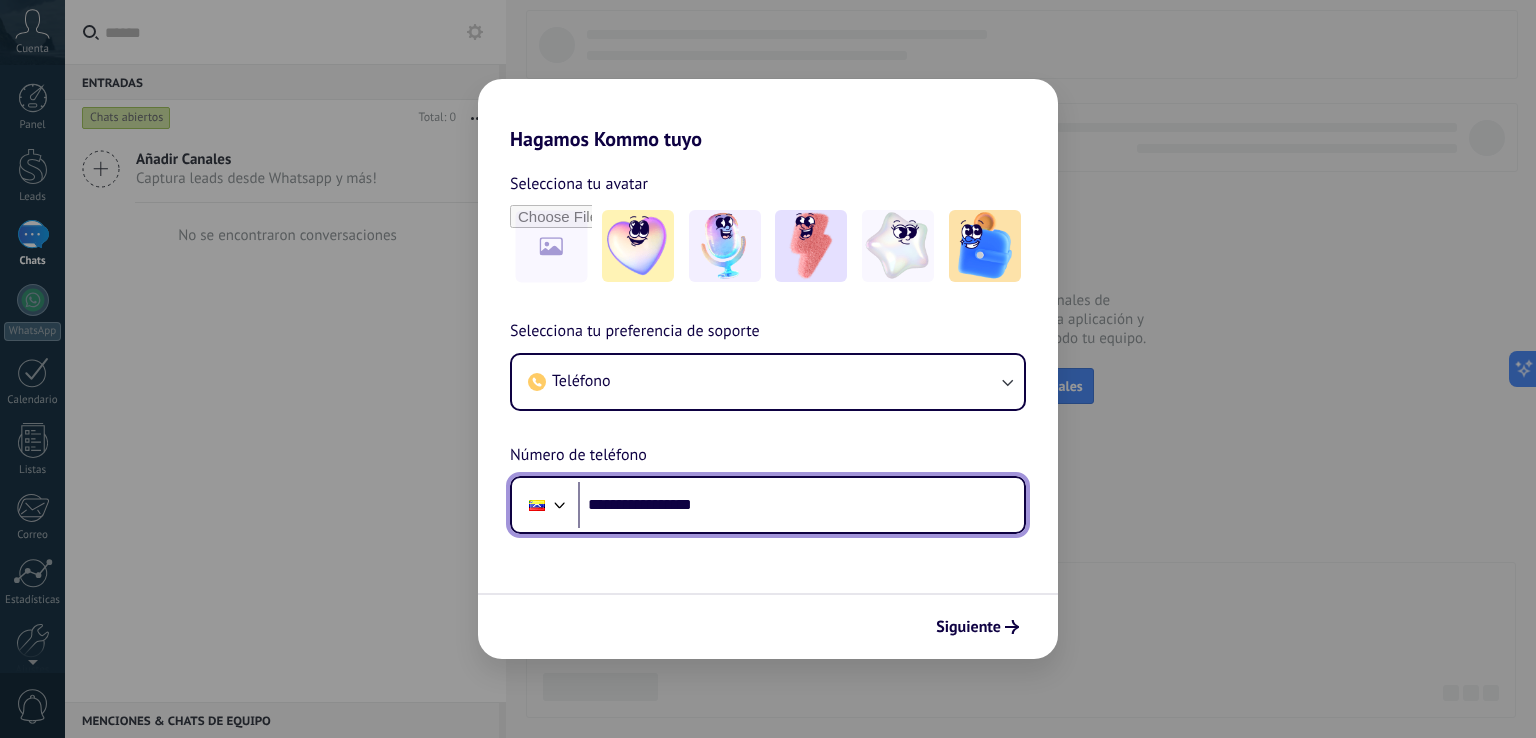 type on "**********" 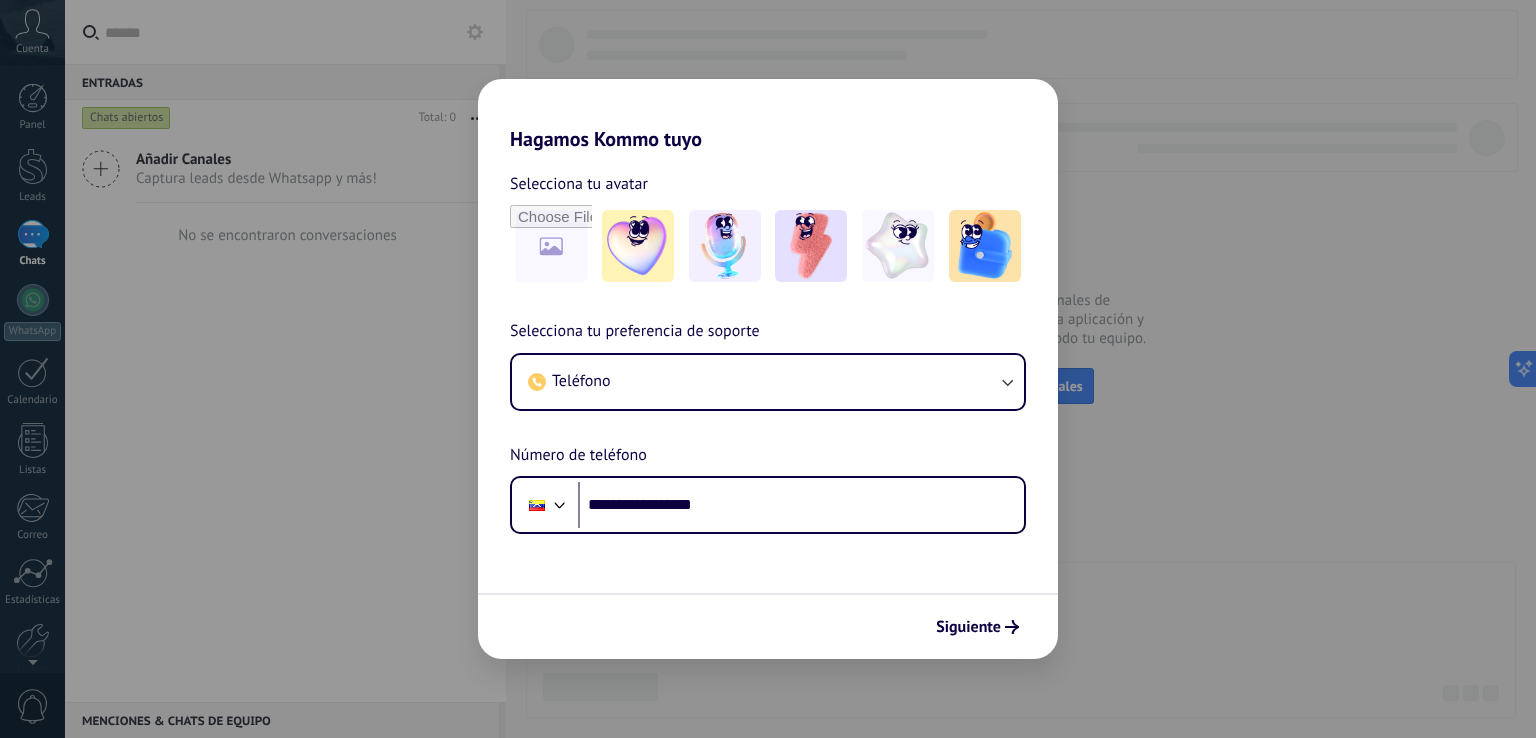 drag, startPoint x: 972, startPoint y: 598, endPoint x: 969, endPoint y: 609, distance: 11.401754 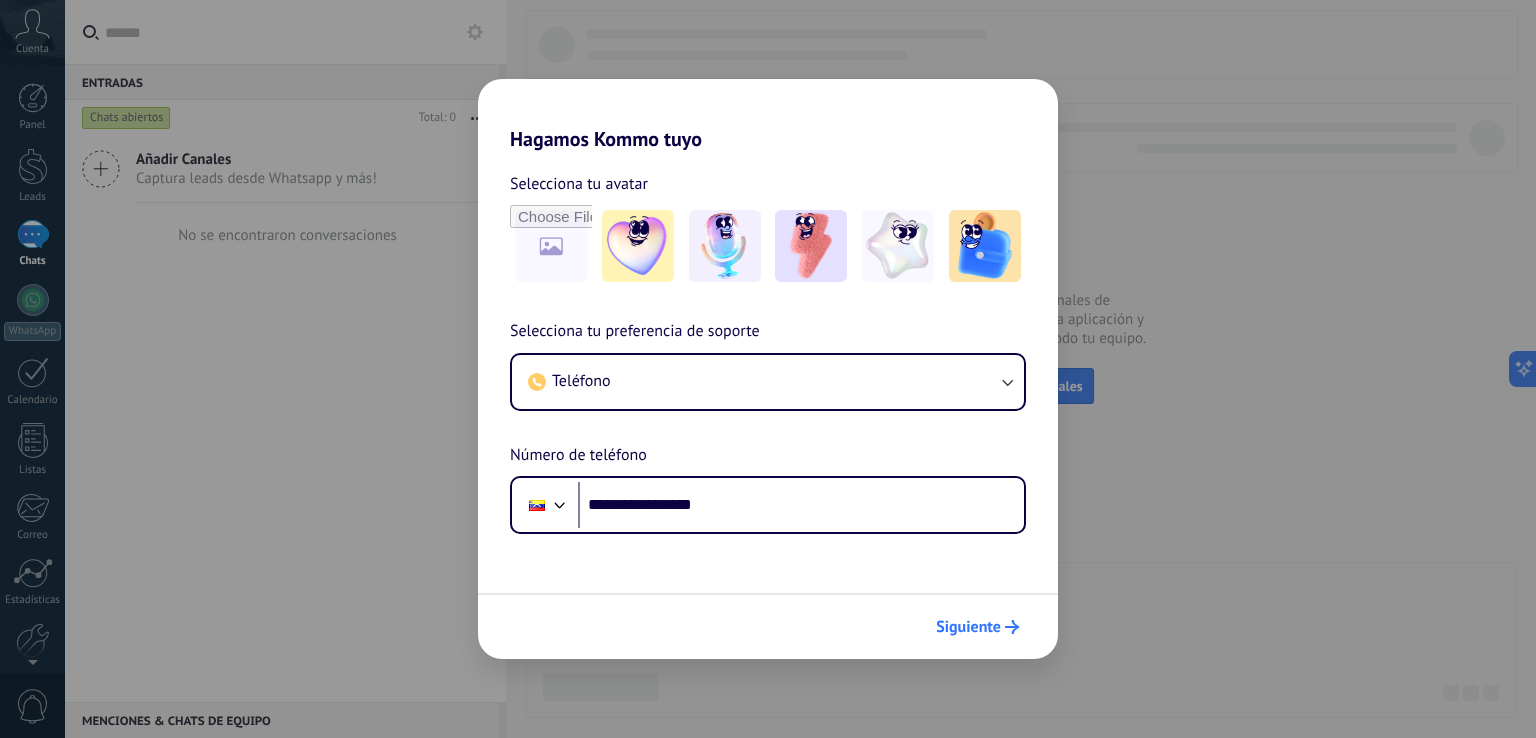 drag, startPoint x: 969, startPoint y: 609, endPoint x: 995, endPoint y: 632, distance: 34.713108 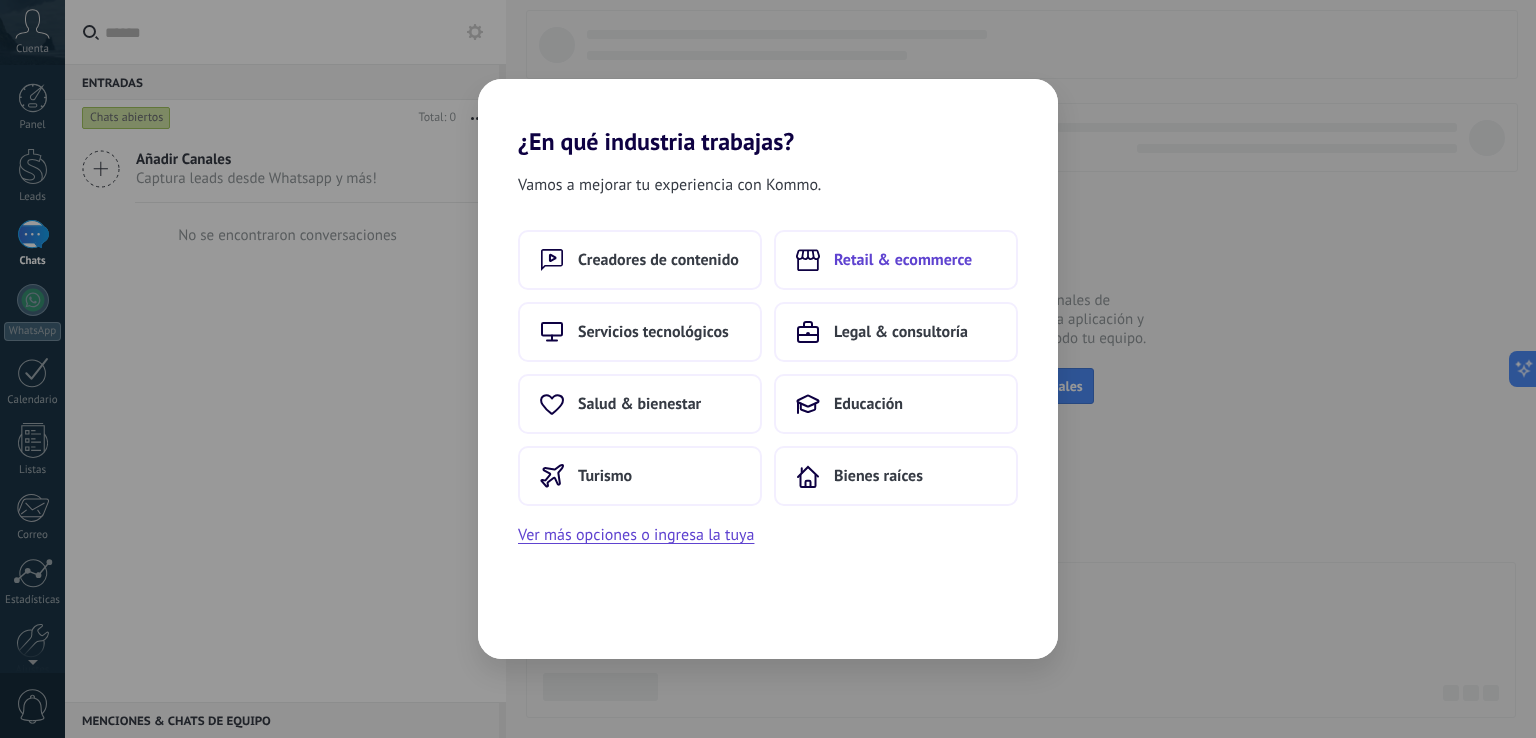 click on "Retail & ecommerce" at bounding box center (896, 260) 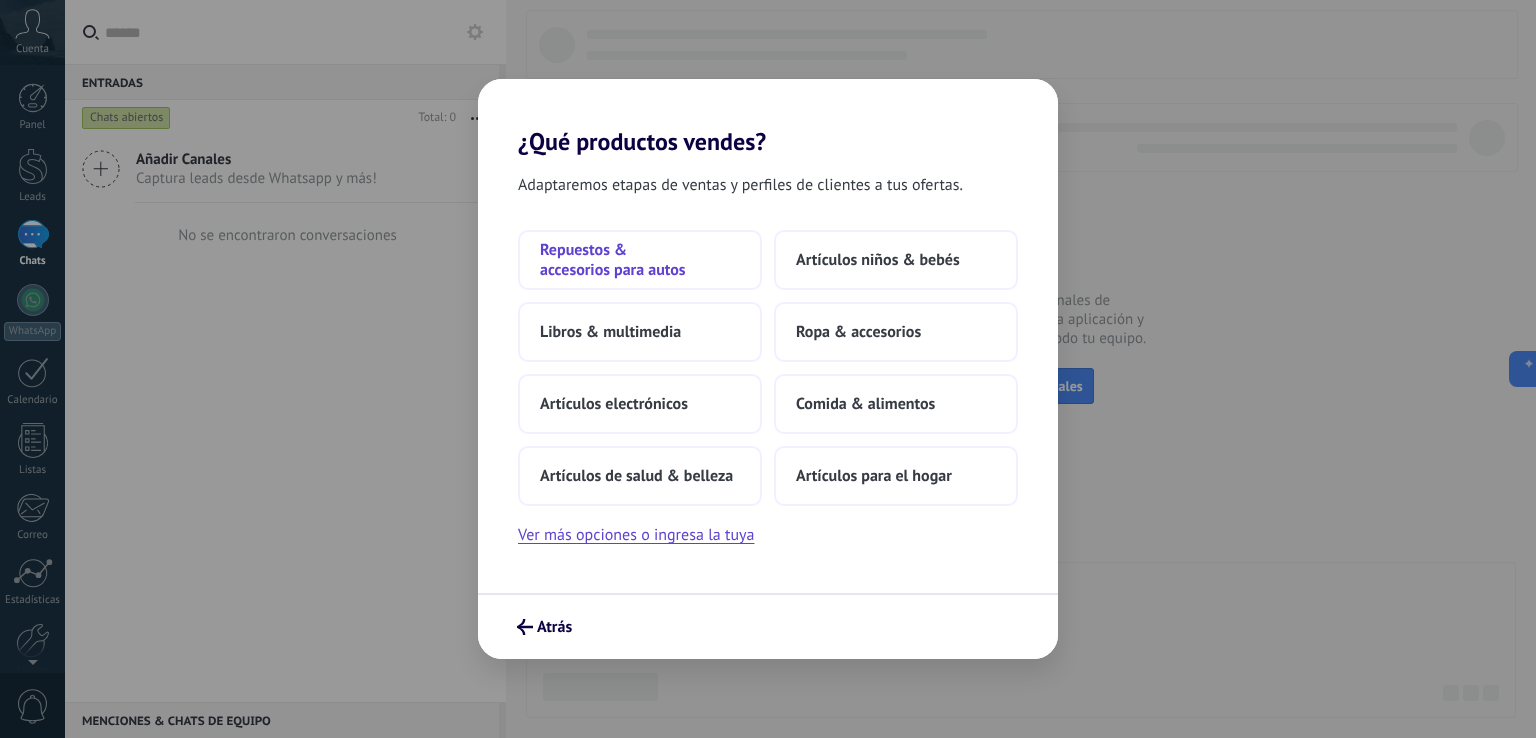 drag, startPoint x: 589, startPoint y: 264, endPoint x: 599, endPoint y: 279, distance: 18.027756 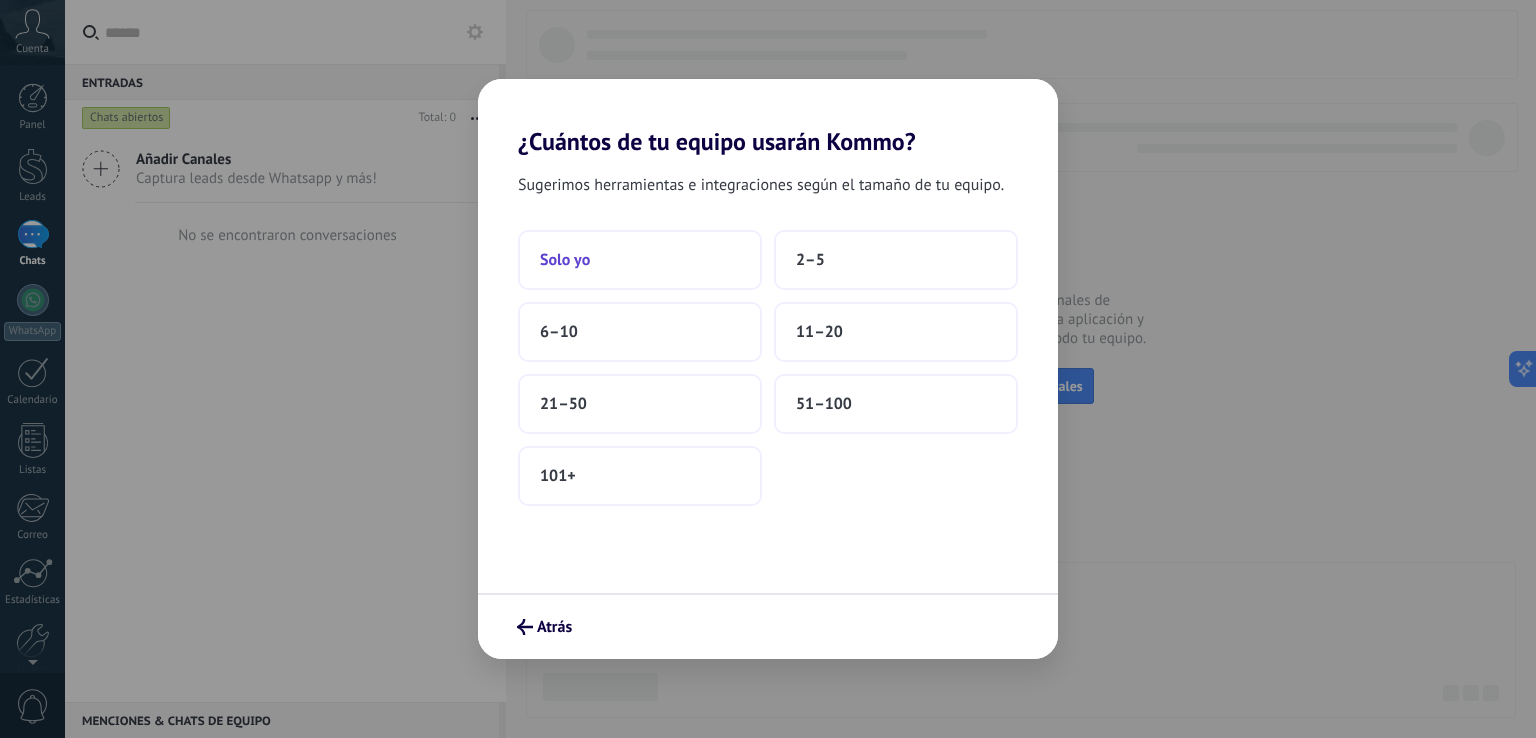 click on "Solo yo" at bounding box center [640, 260] 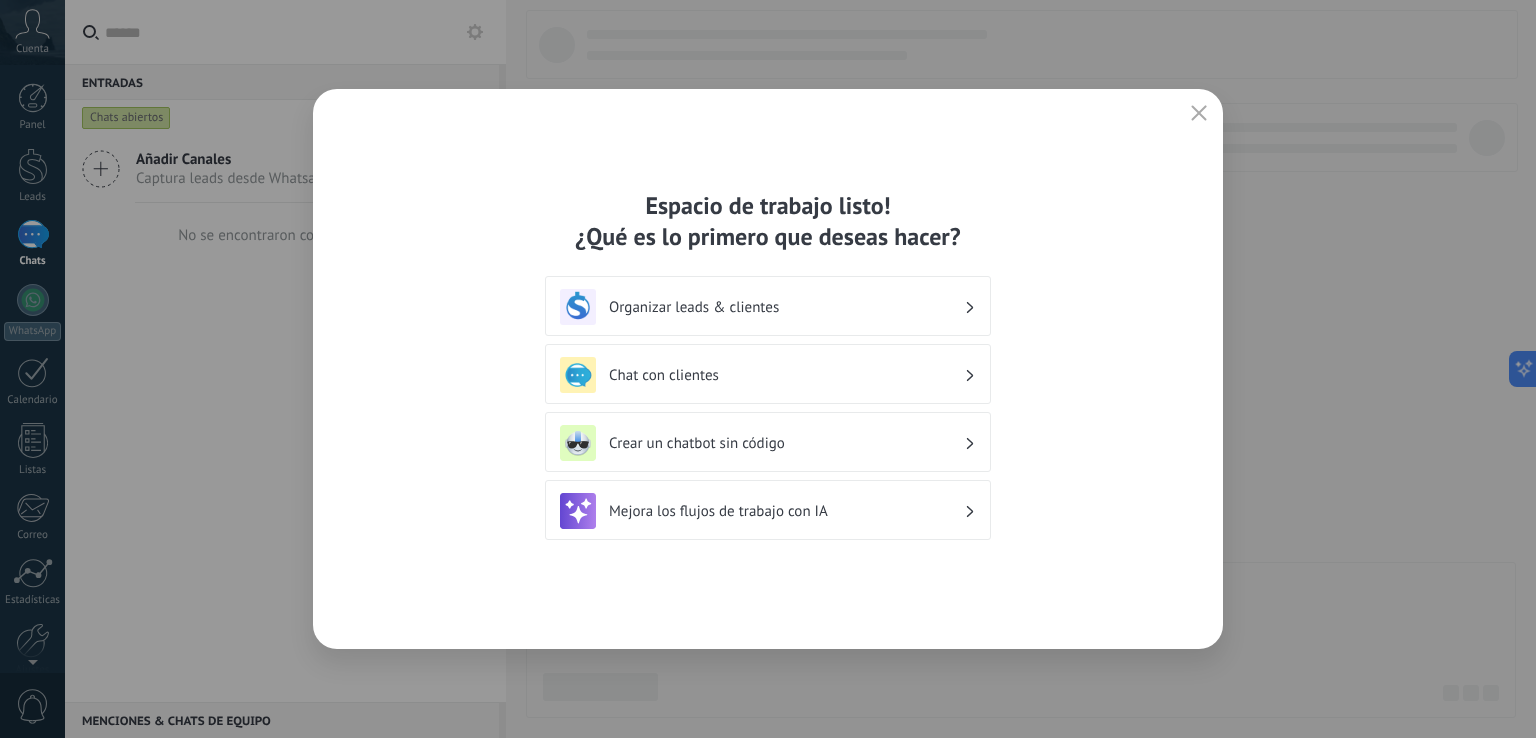 drag, startPoint x: 1196, startPoint y: 115, endPoint x: 1207, endPoint y: 118, distance: 11.401754 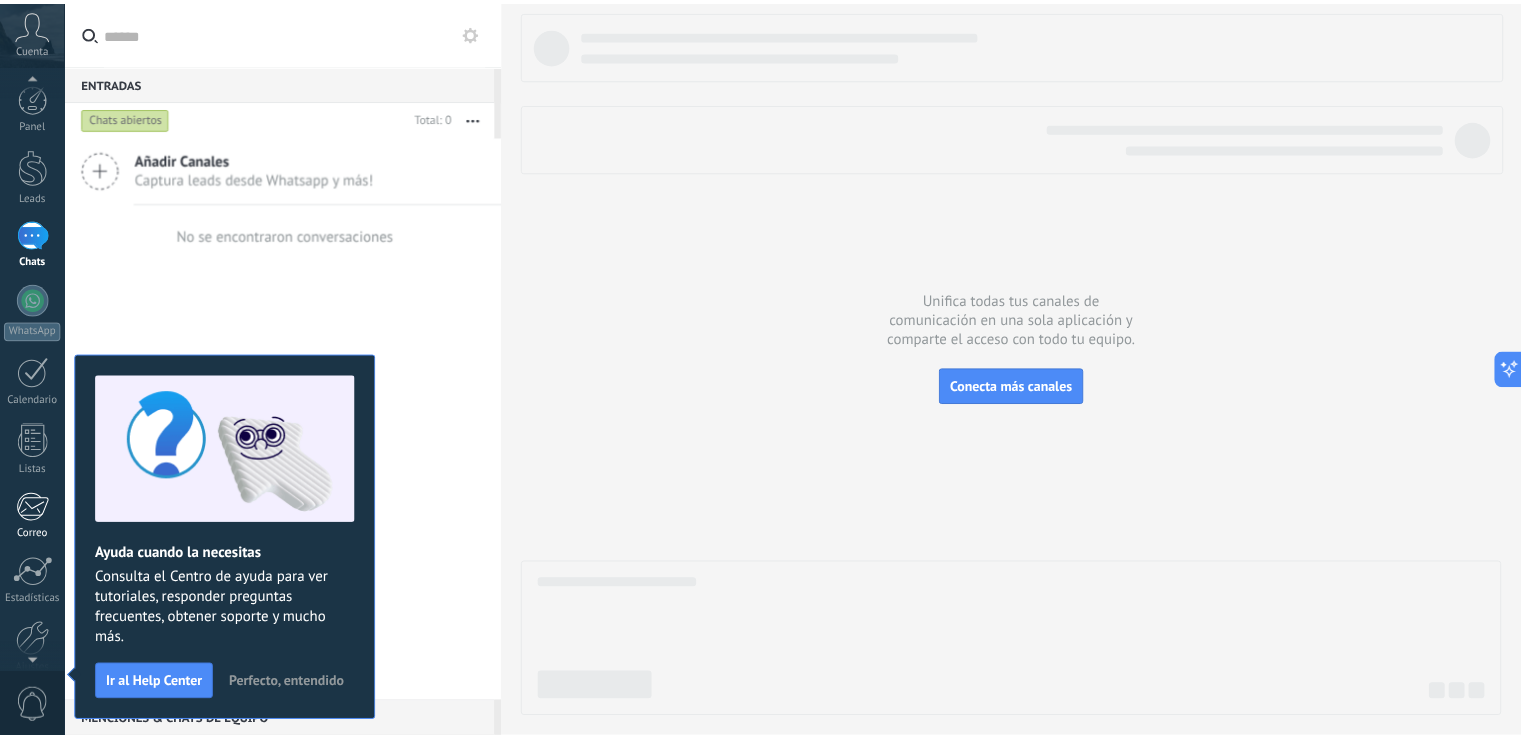 scroll, scrollTop: 93, scrollLeft: 0, axis: vertical 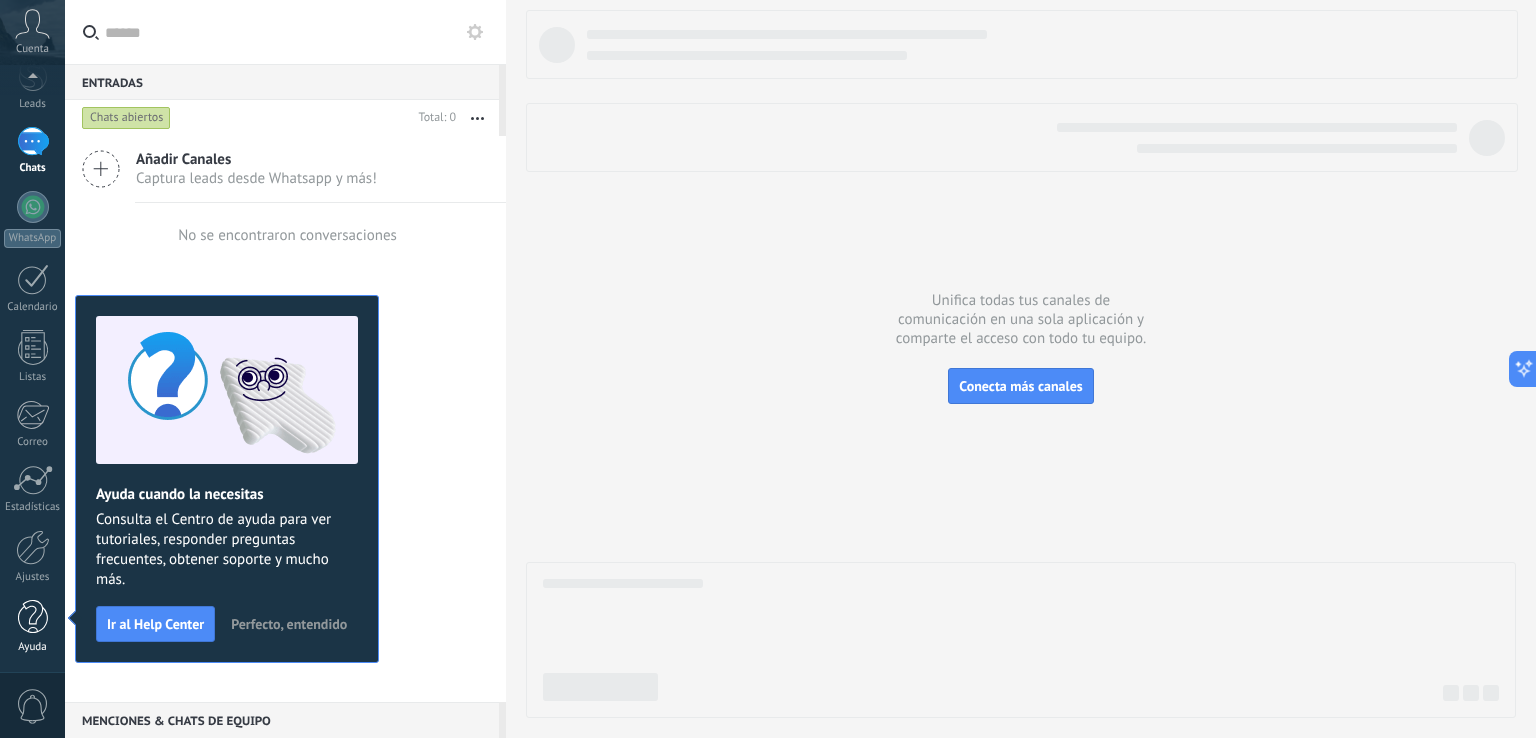 click on "Ayuda" at bounding box center (32, 627) 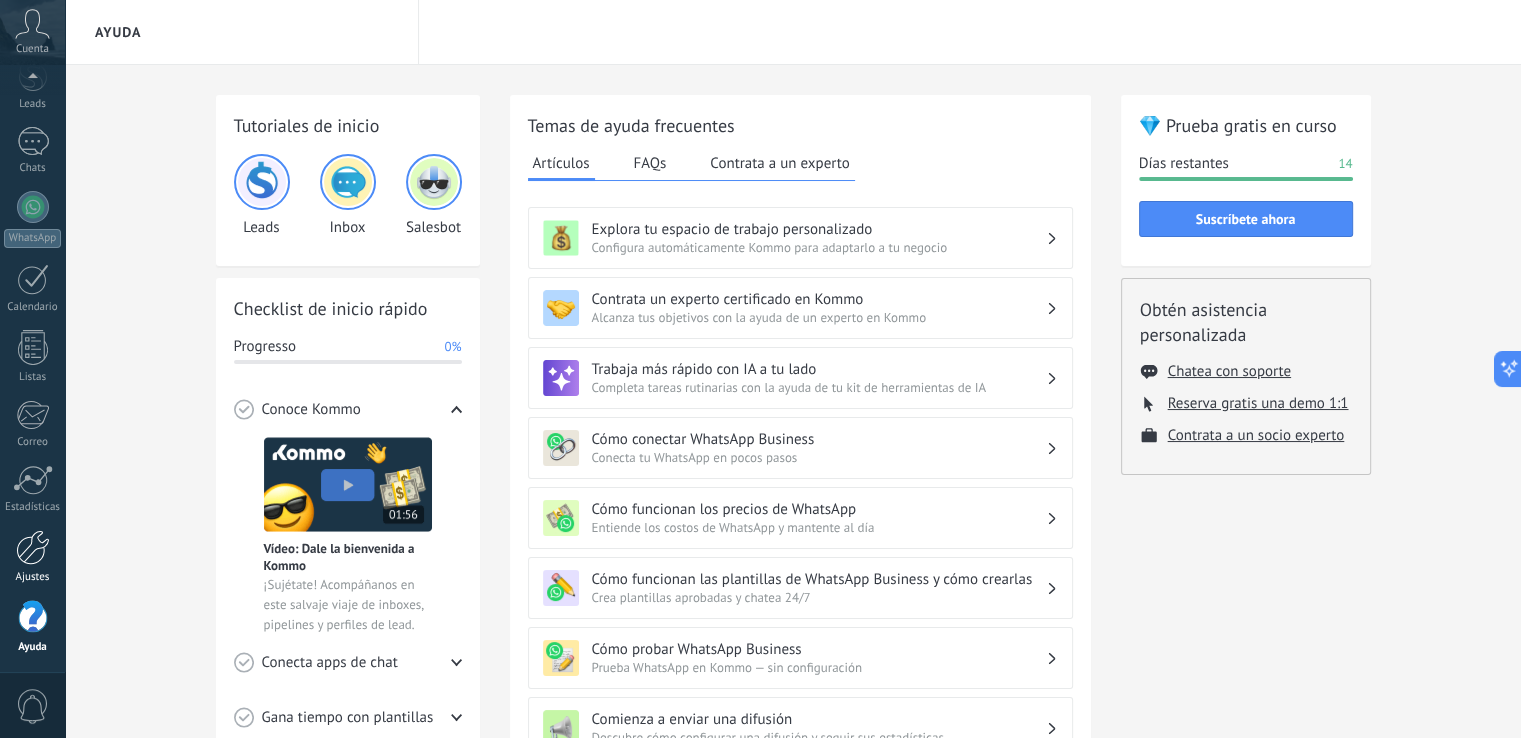click on "Panel
Leads
Chats
WhatsApp
Clientes" at bounding box center (32, 332) 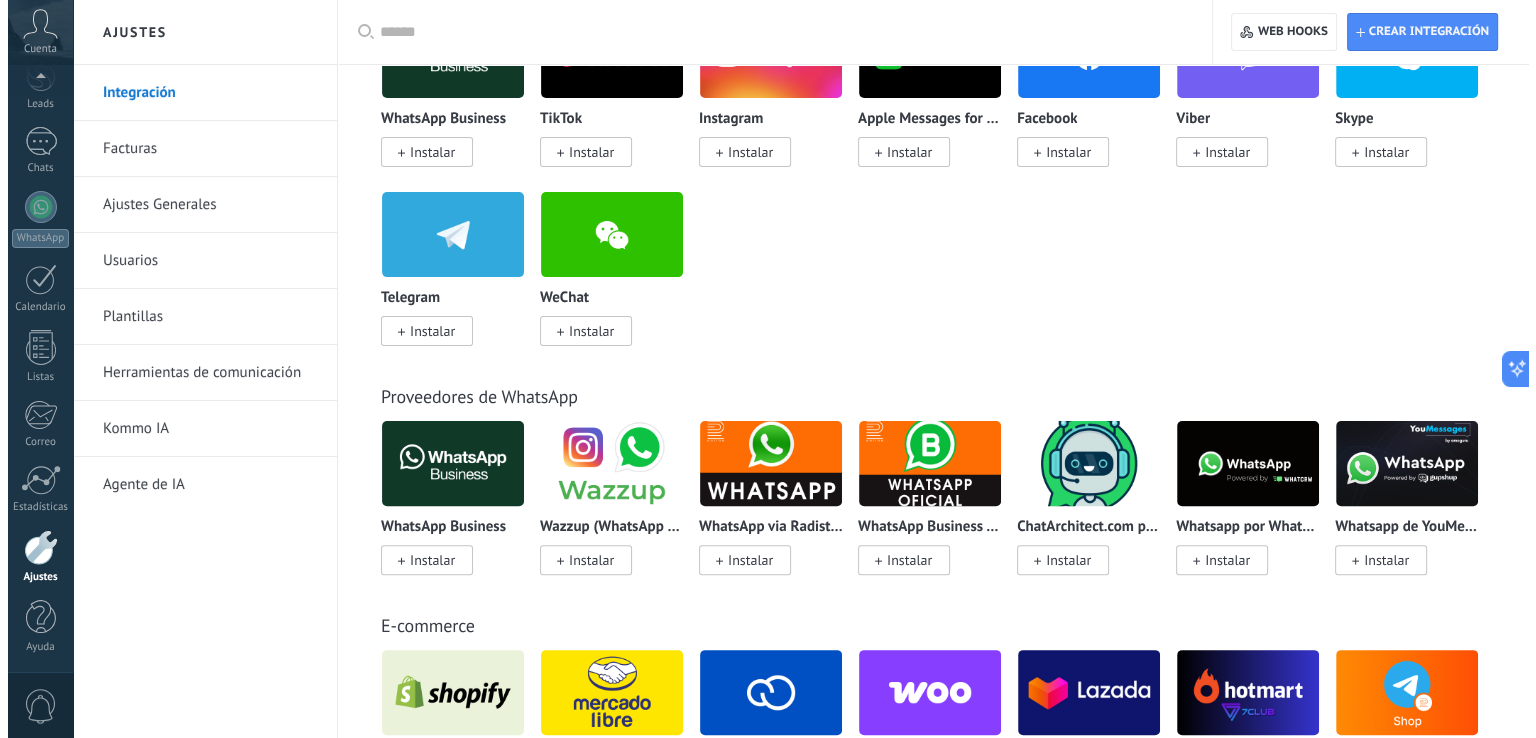 scroll, scrollTop: 400, scrollLeft: 0, axis: vertical 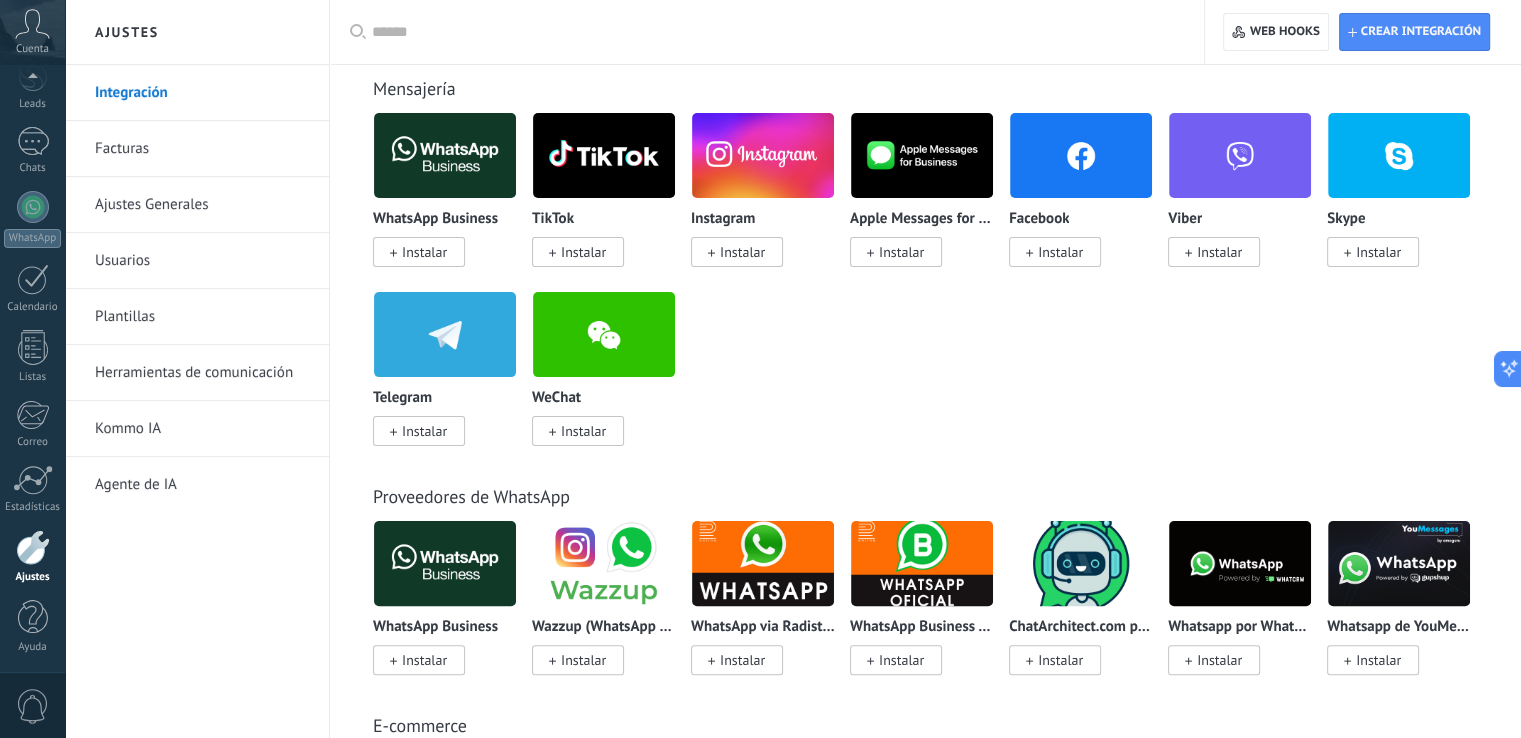 click on "Instalar" at bounding box center (419, 431) 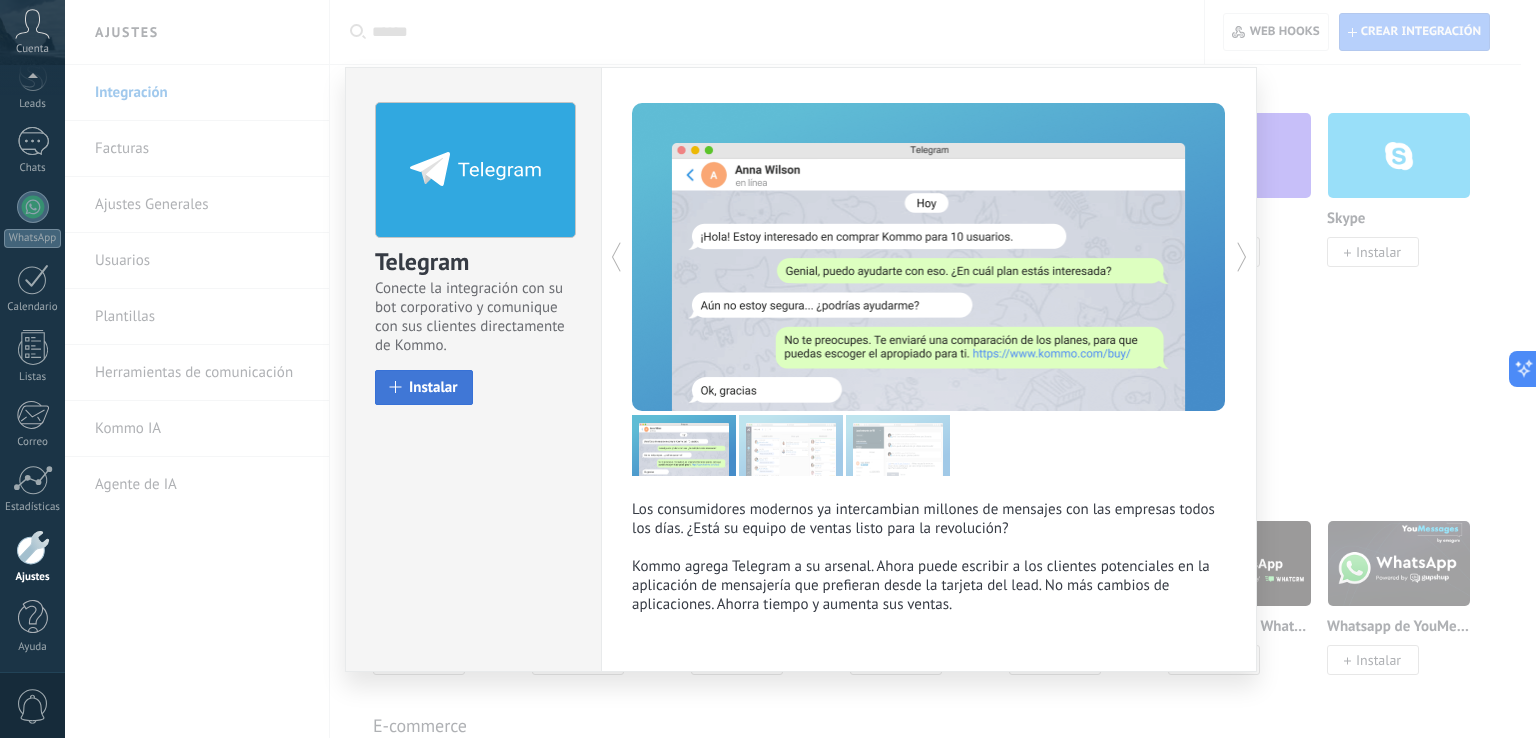 click on "Instalar" at bounding box center [424, 387] 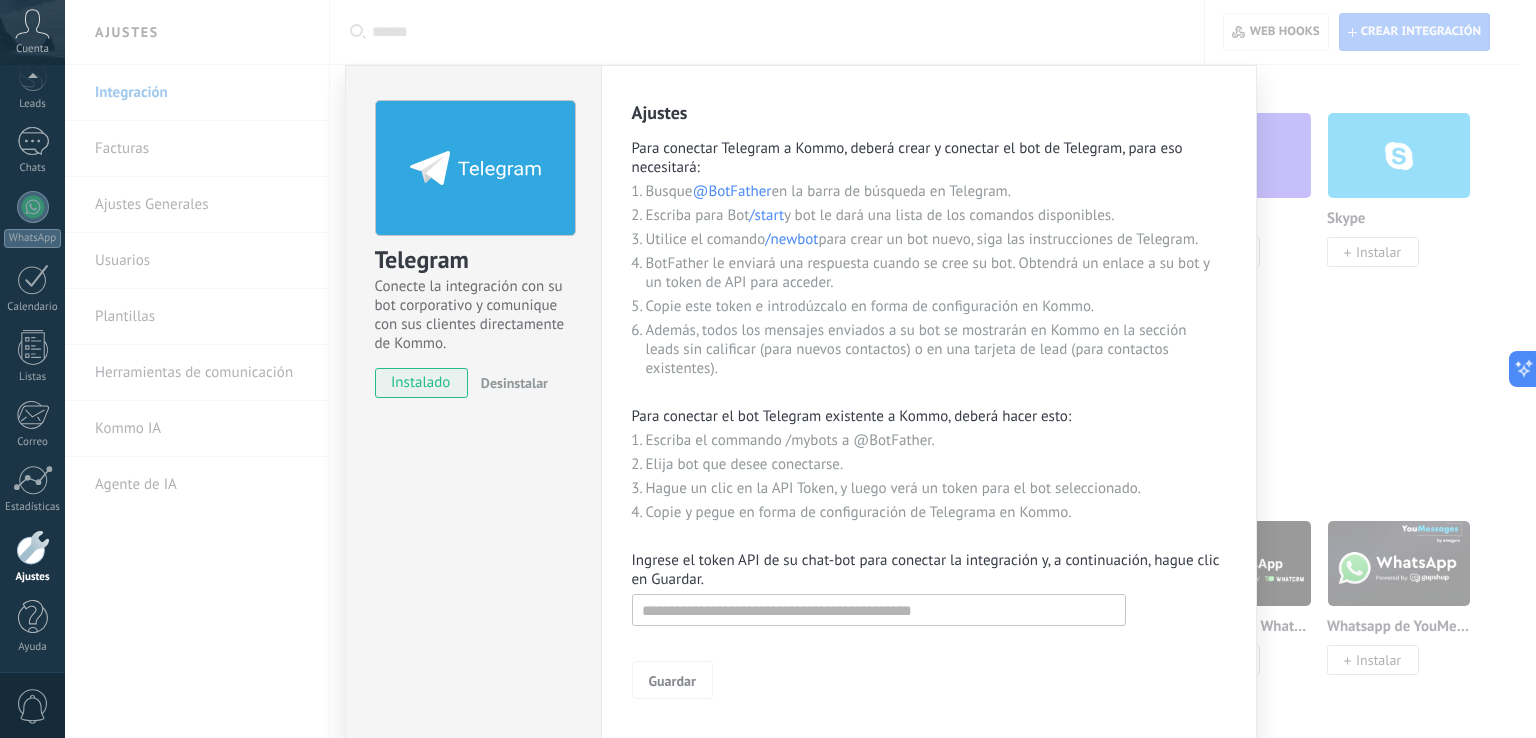 click on "instalado" at bounding box center [421, 383] 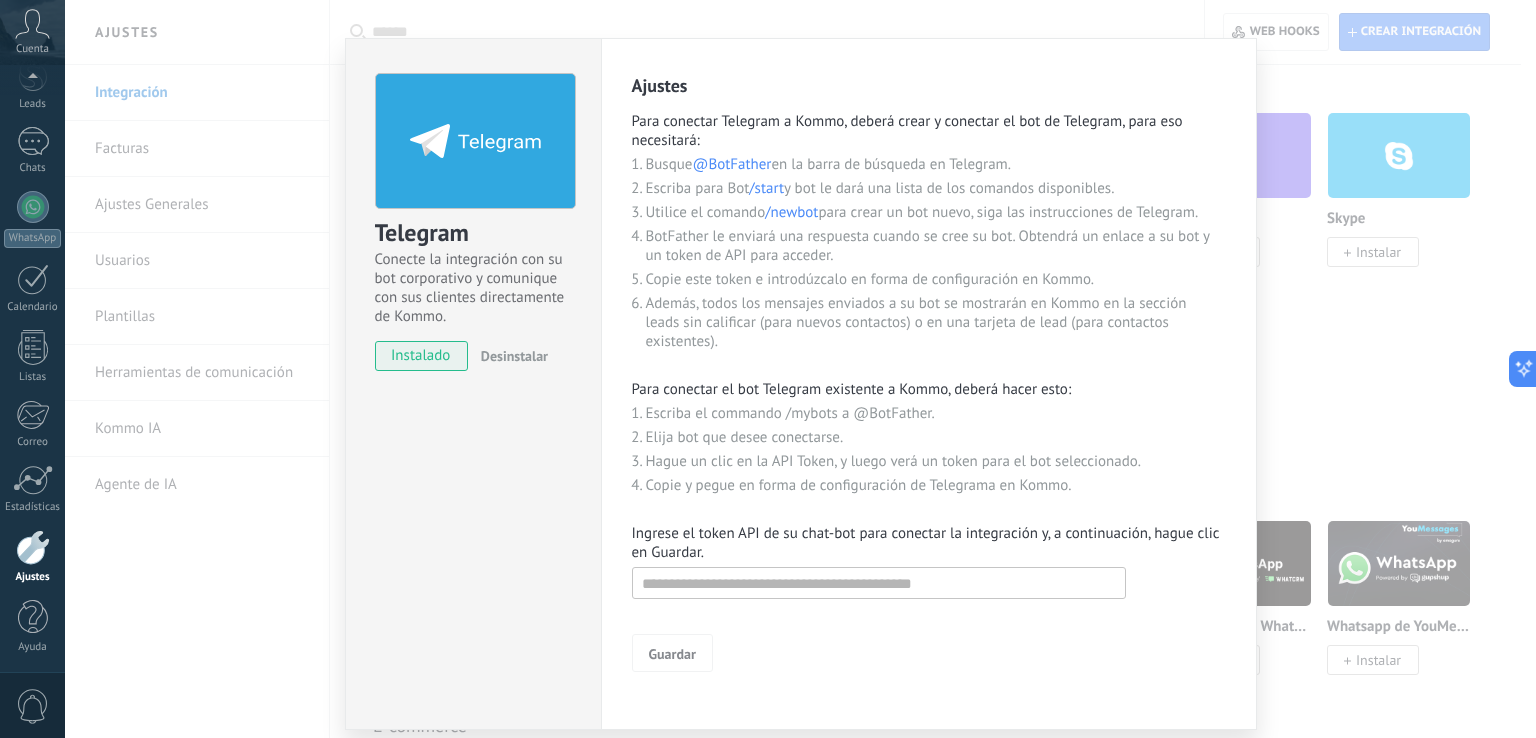 scroll, scrollTop: 0, scrollLeft: 0, axis: both 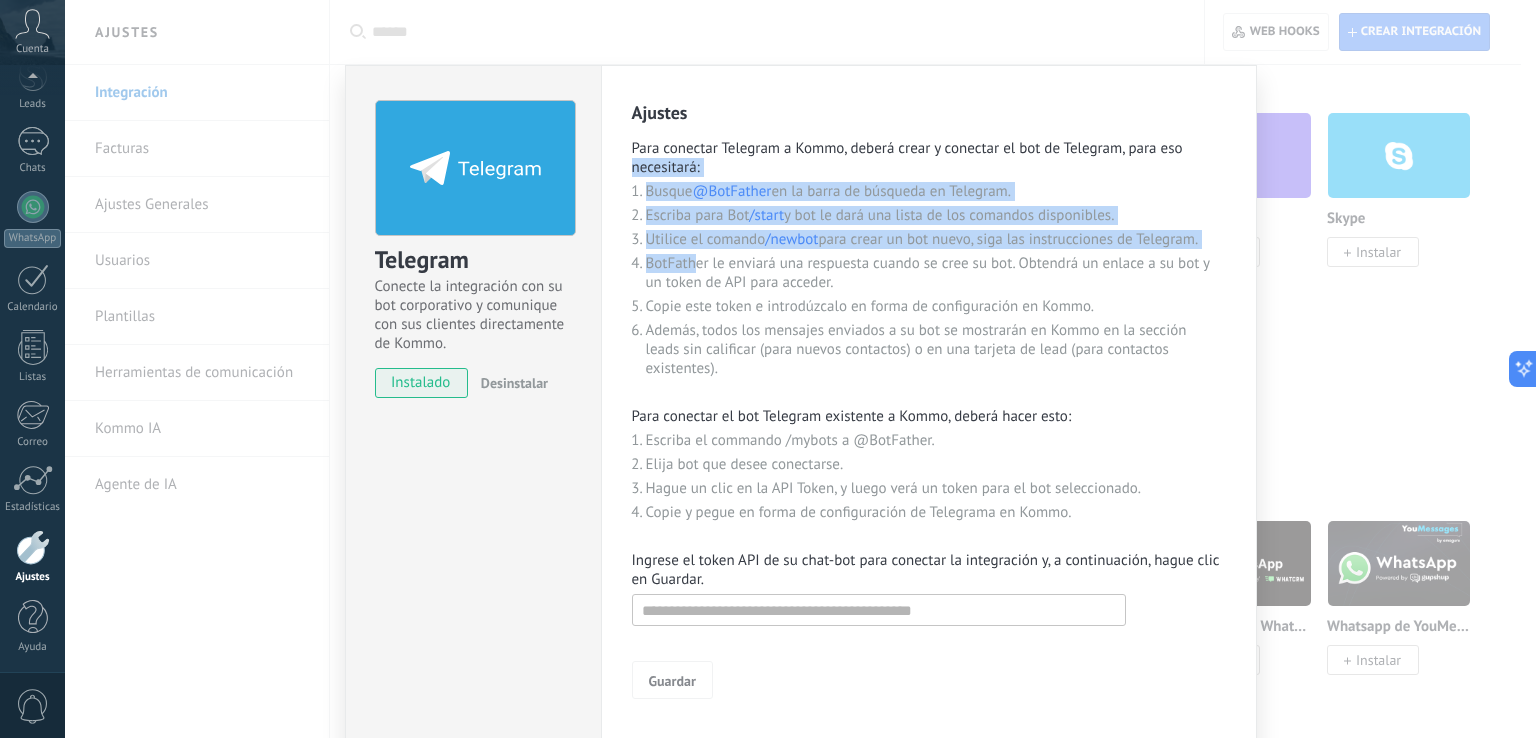 drag, startPoint x: 628, startPoint y: 189, endPoint x: 683, endPoint y: 212, distance: 59.615433 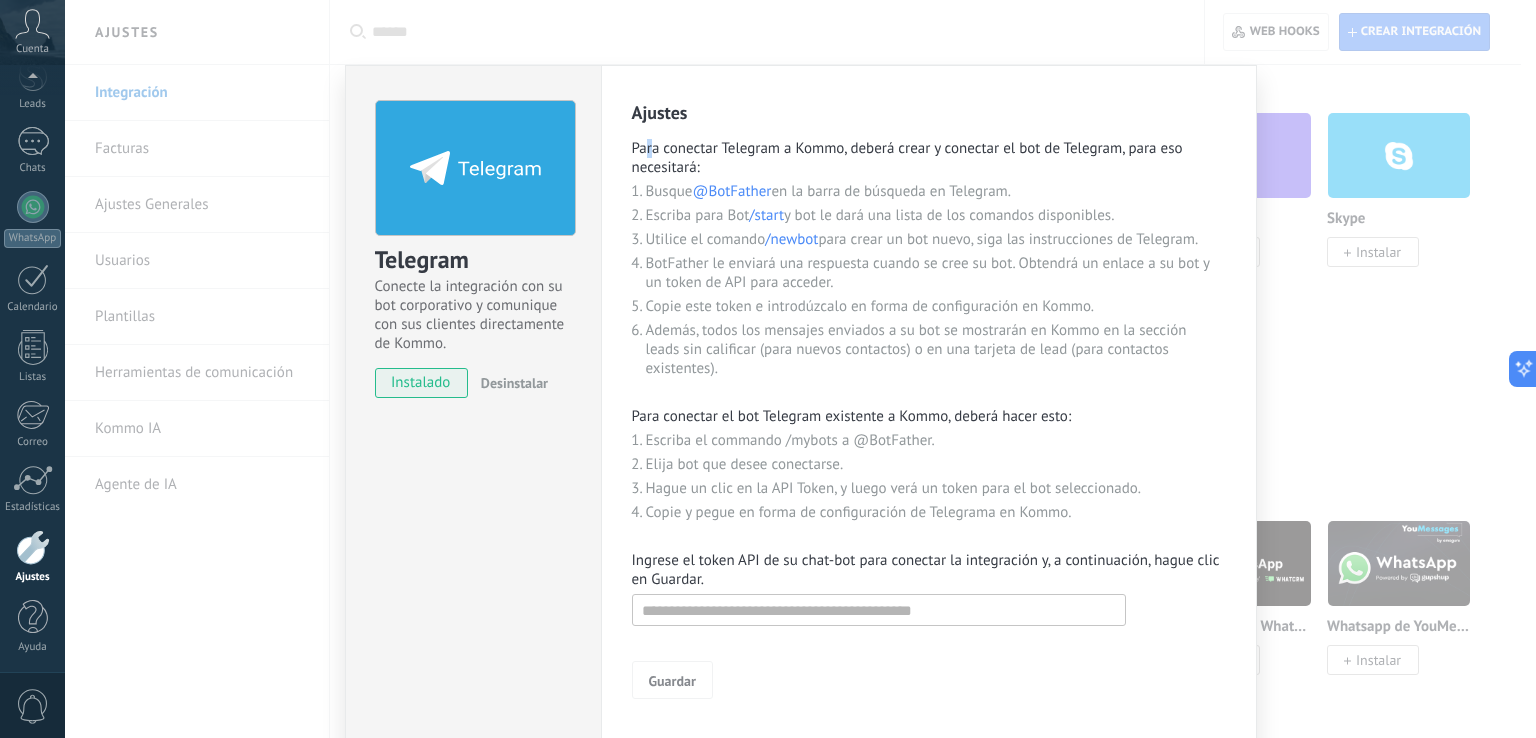 click on "Ajustes Para conectar Telegram a Kommo, deberá crear y conectar el bot de Telegram, para eso necesitará: Busque  @BotFather  en la barra de búsqueda en Telegram. Escriba para Bot  /start  y bot le dará una lista de los comandos disponibles. Utilice el comando  /newbot  para crear un bot nuevo, siga las instrucciones de Telegram. BotFather le enviará una respuesta cuando se cree su bot. Obtendrá un enlace a su bot y un token de API para acceder. Copie este token e introdúzcalo en forma de configuración en Kommo. Además, todos los mensajes enviados a su bot se mostrarán en Kommo en la sección leads sin calificar (para nuevos contactos) o en una tarjeta de lead (para contactos existentes). Para conectar el bot Telegram existente a Kommo, deberá hacer esto: Escriba el commando /mybots a @BotFather. Elija bot que desee conectarse. Hague un clic en la API Token, y luego verá un token para el bot seleccionado. Copie y pegue en forma de configuración de Telegrama en Kommo. Guardar" at bounding box center (929, 400) 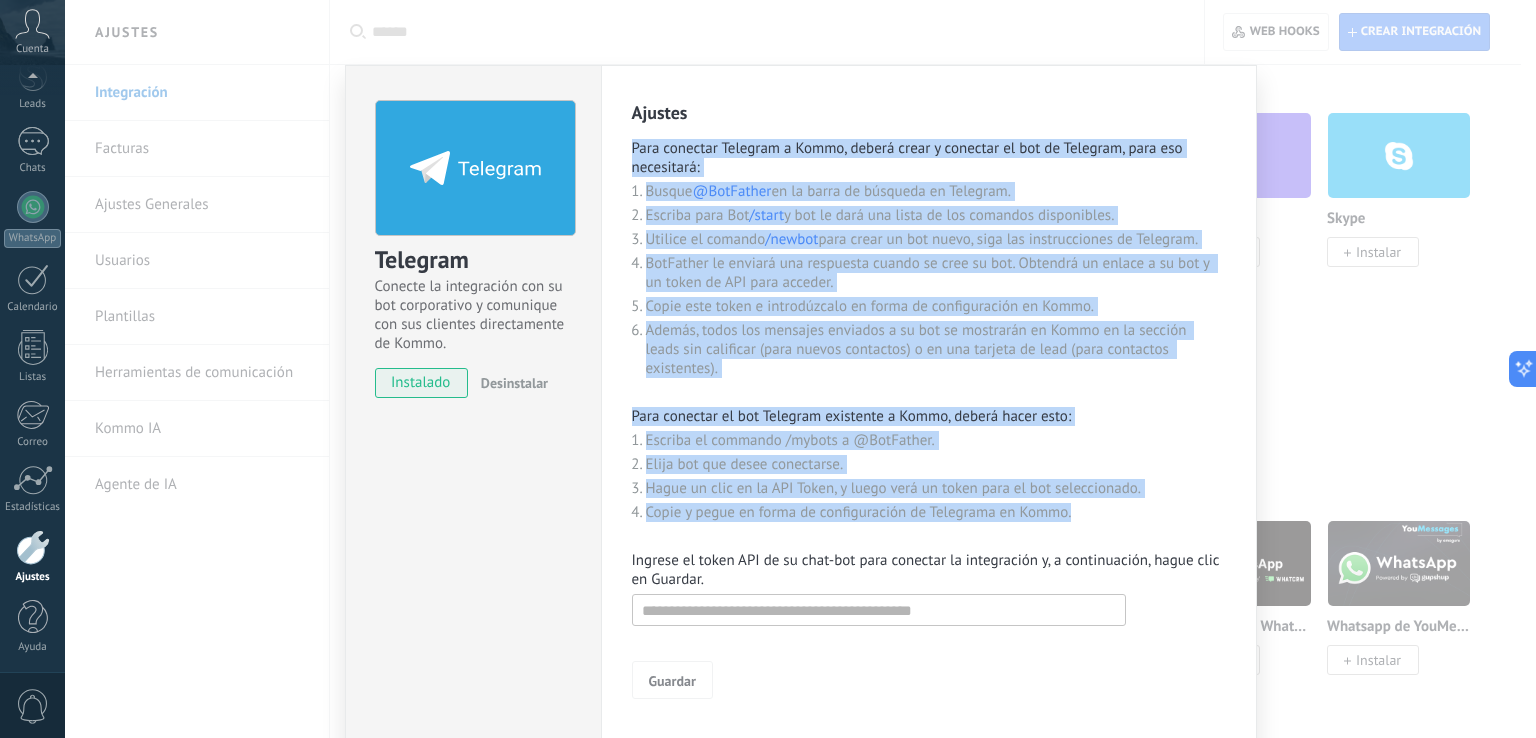 drag, startPoint x: 620, startPoint y: 149, endPoint x: 1120, endPoint y: 514, distance: 619.0517 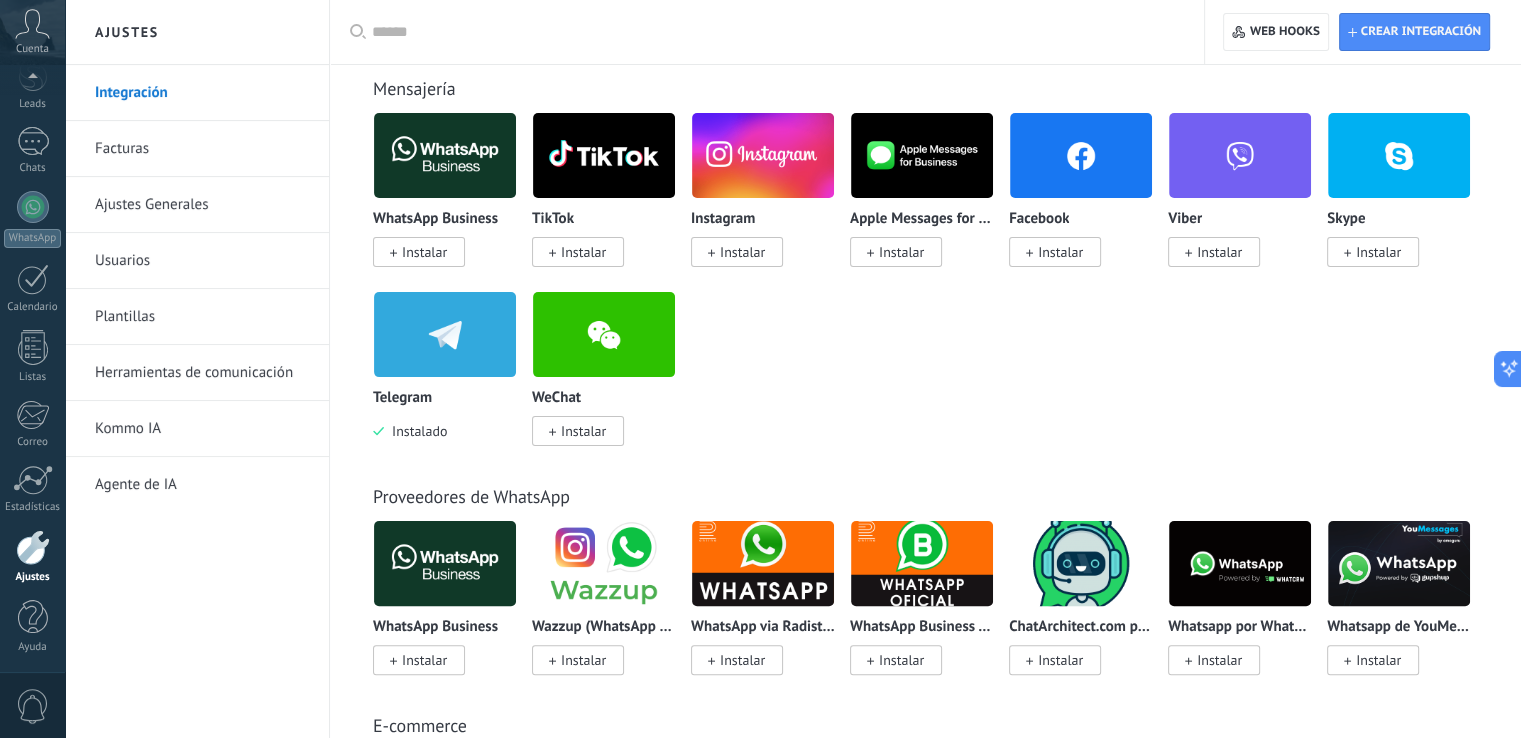 drag, startPoint x: 719, startPoint y: 260, endPoint x: 727, endPoint y: 278, distance: 19.697716 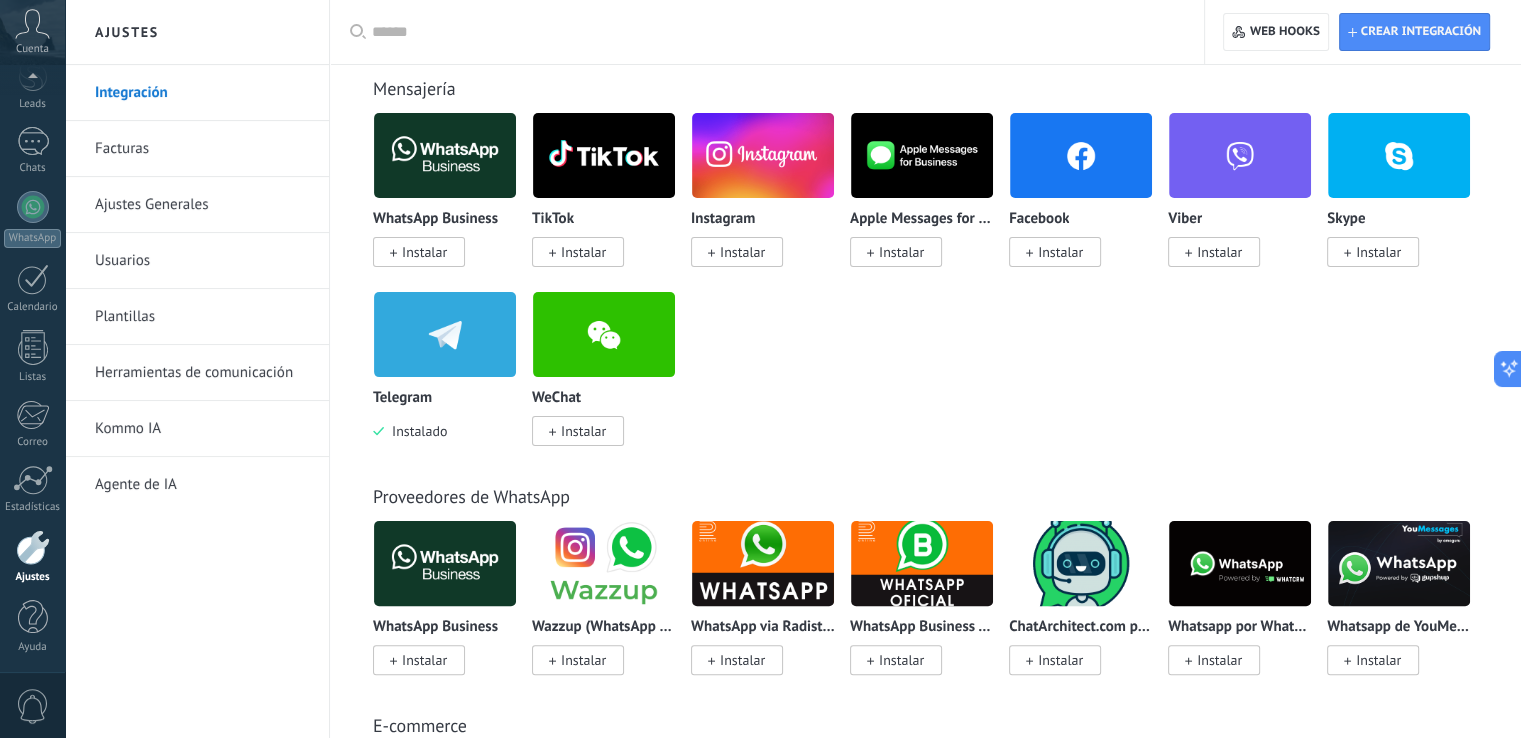 click on "Instalar" at bounding box center [742, 252] 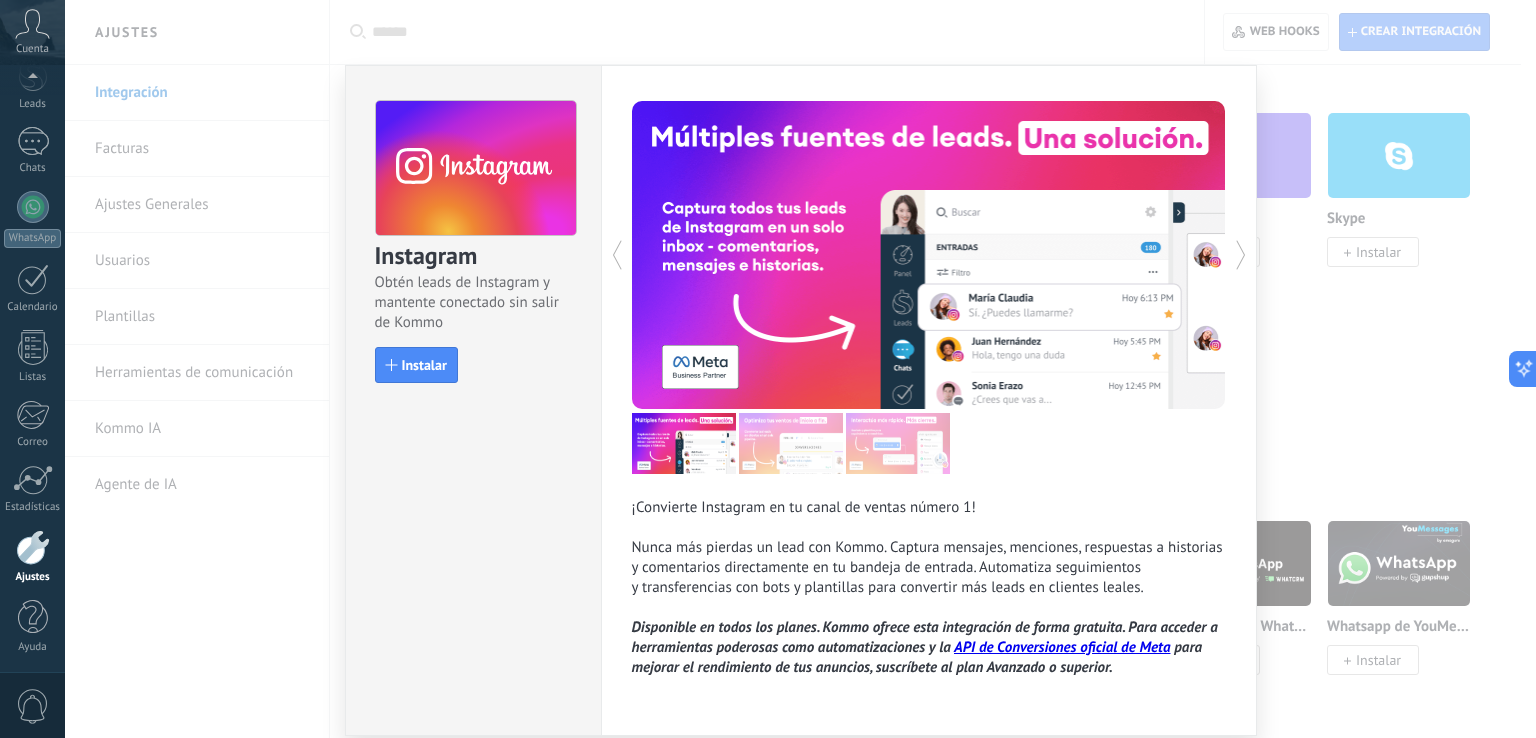 scroll, scrollTop: 72, scrollLeft: 0, axis: vertical 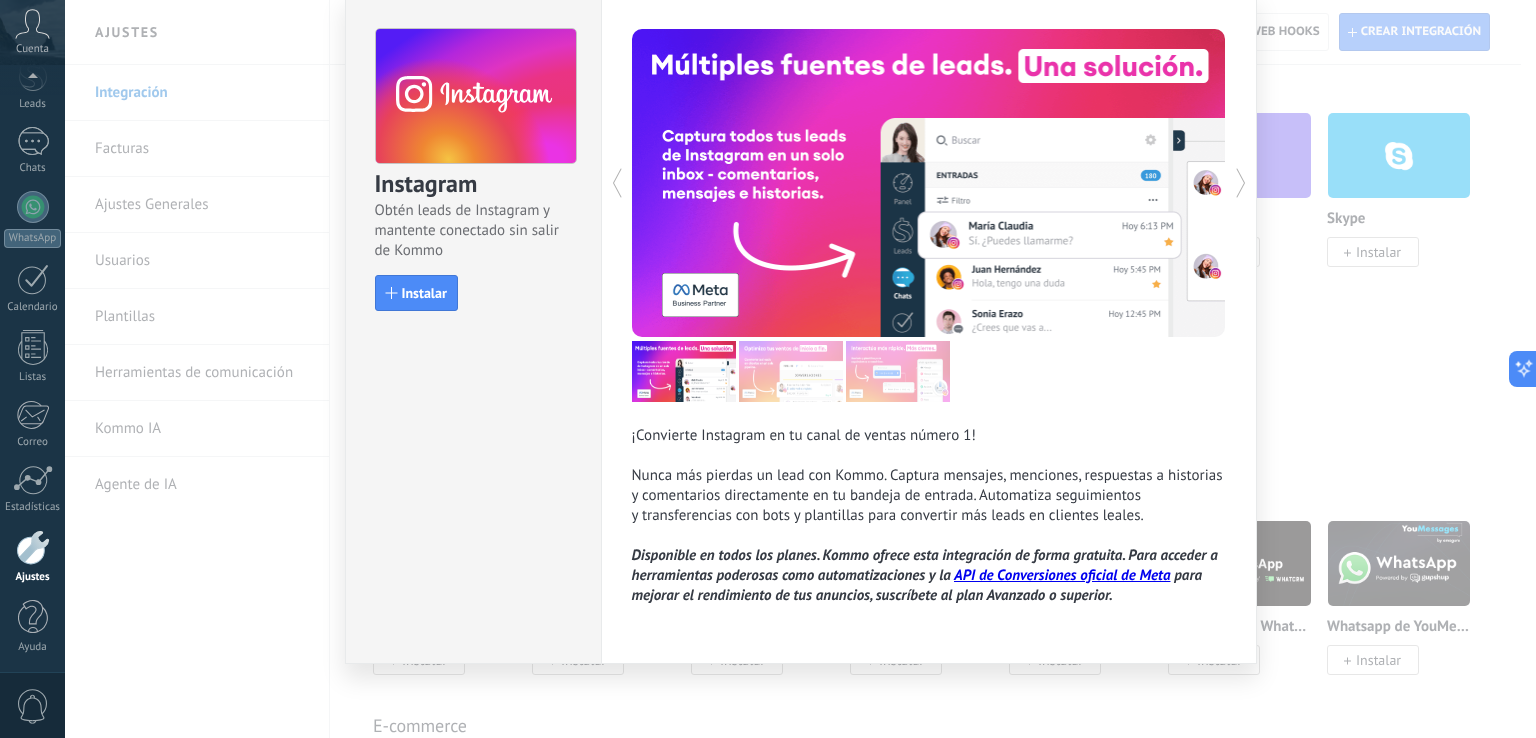 click on "Instalar" at bounding box center [424, 293] 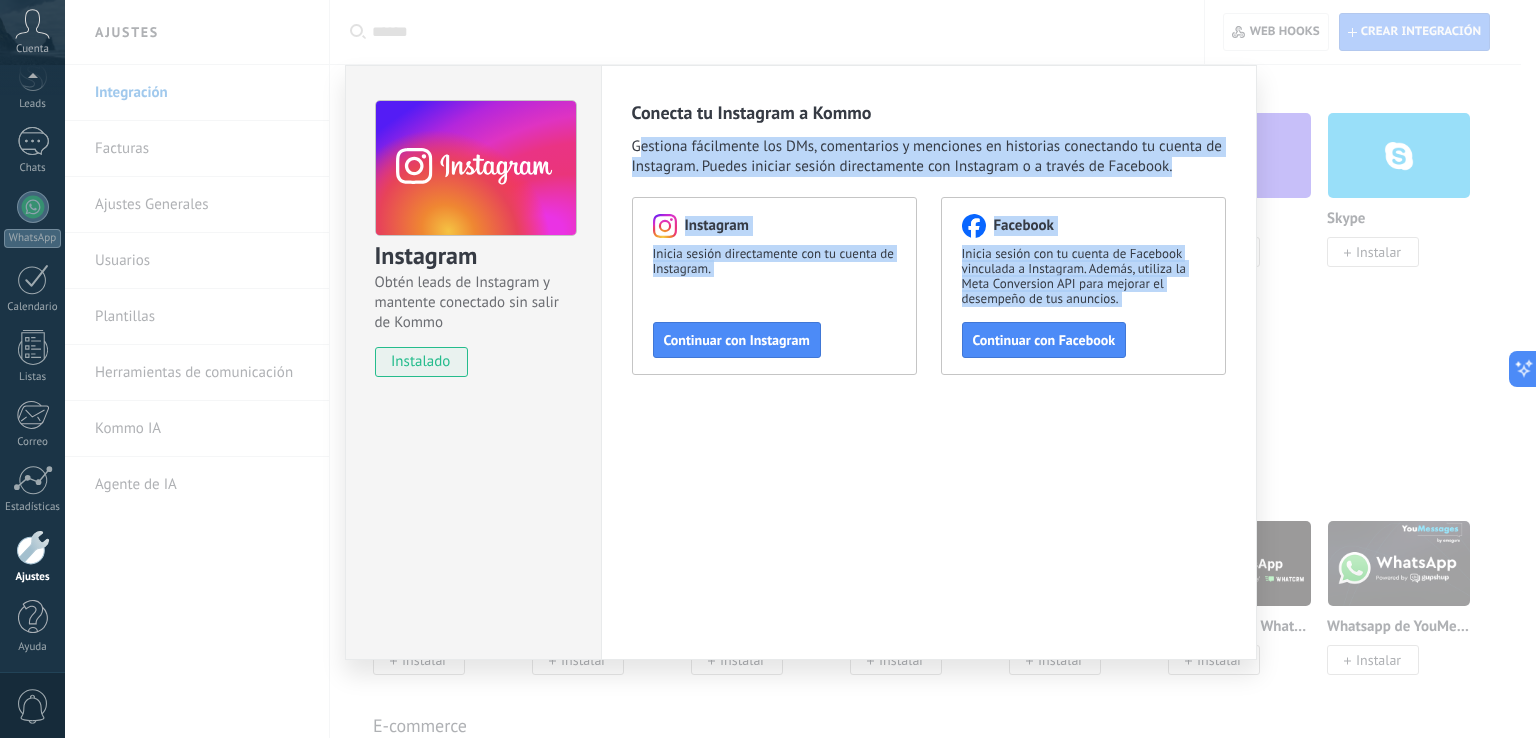 drag, startPoint x: 638, startPoint y: 149, endPoint x: 1045, endPoint y: 405, distance: 480.81702 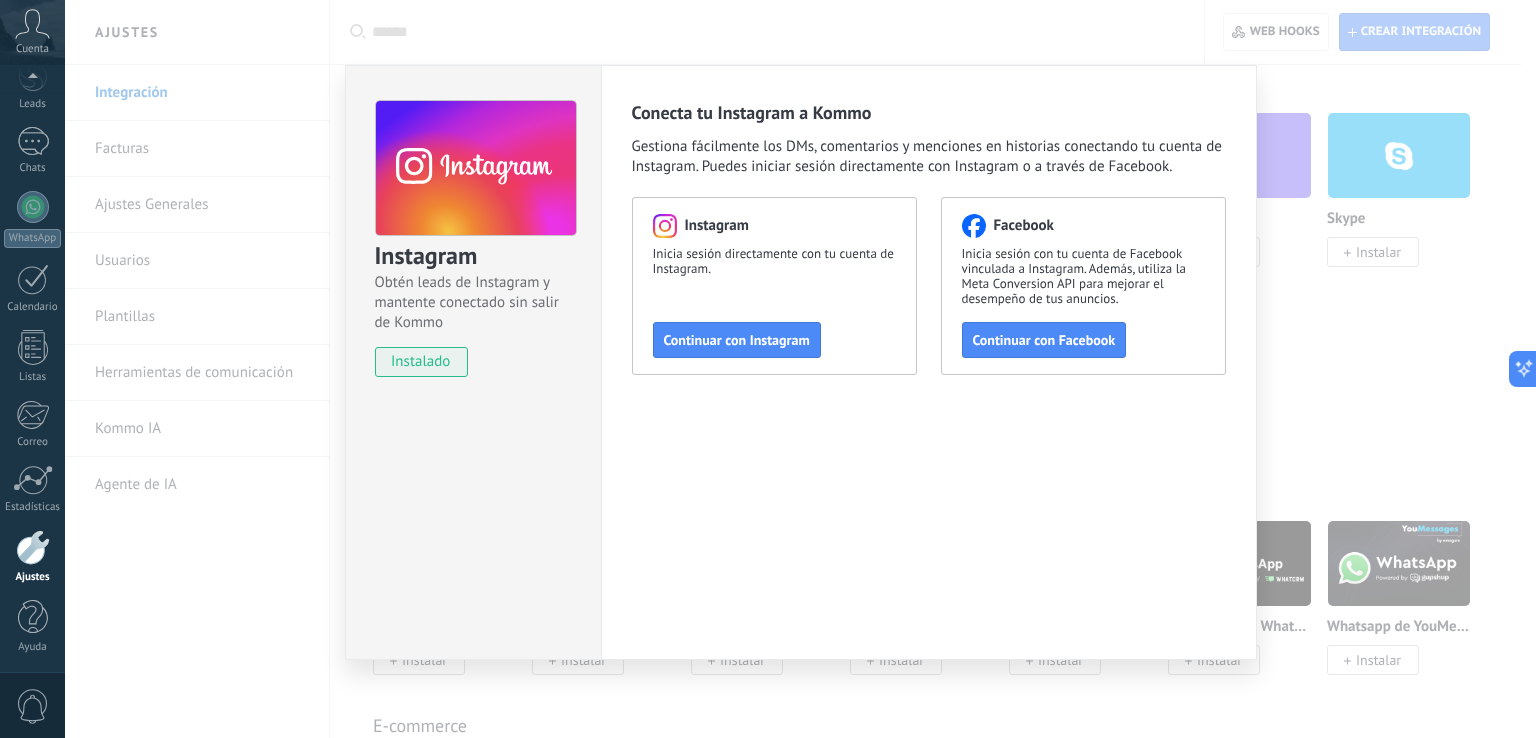 drag, startPoint x: 1339, startPoint y: 146, endPoint x: 1344, endPoint y: 195, distance: 49.25444 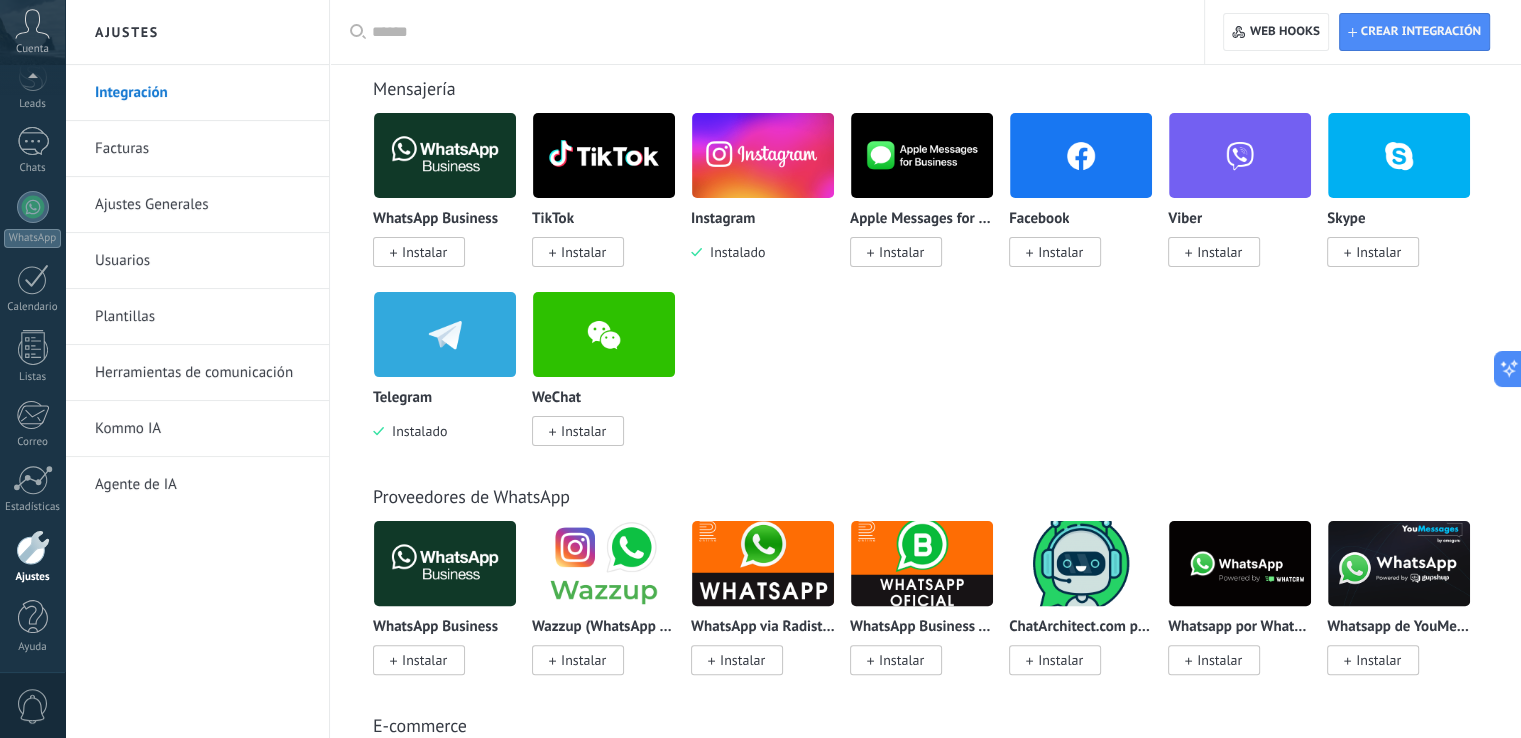 drag, startPoint x: 463, startPoint y: 439, endPoint x: 468, endPoint y: 449, distance: 11.18034 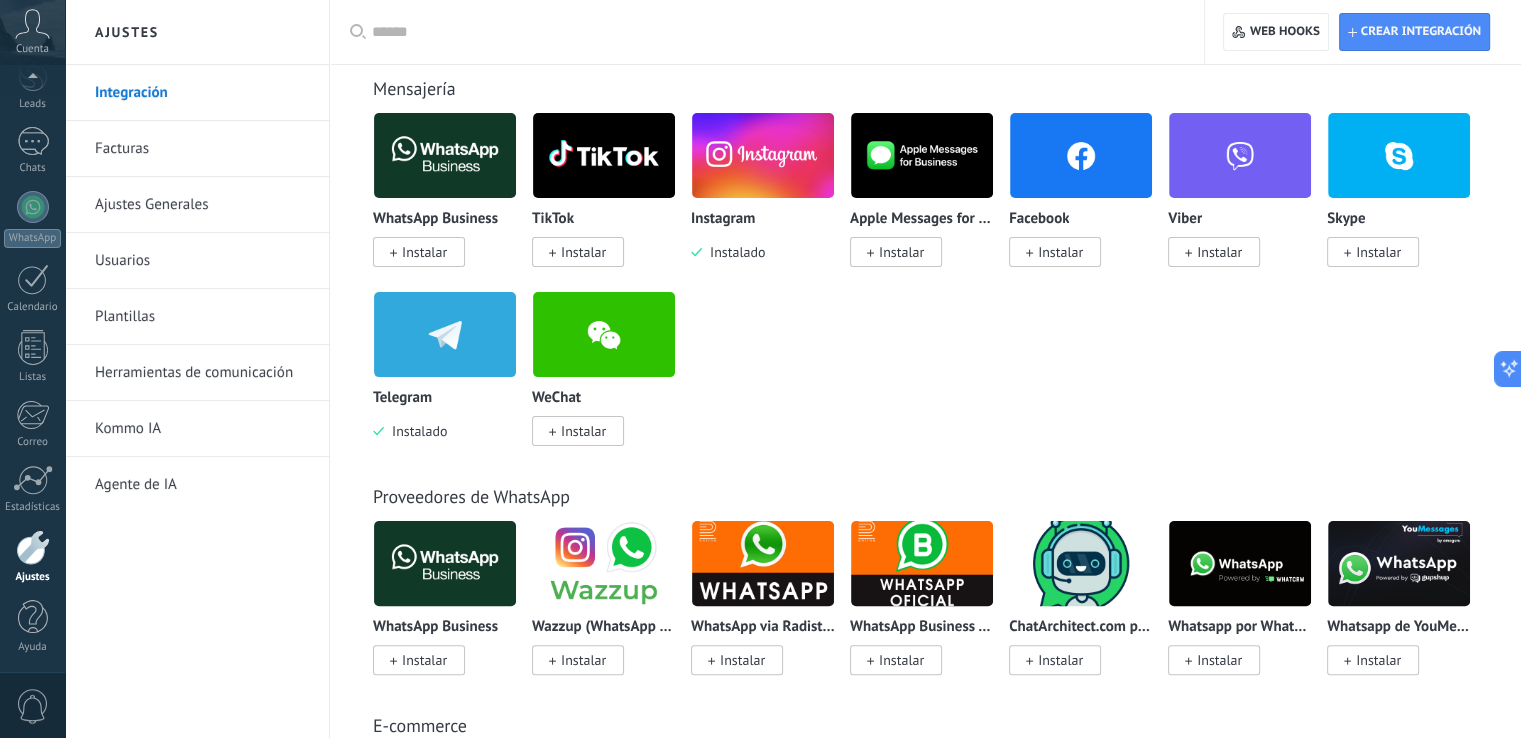 drag, startPoint x: 409, startPoint y: 256, endPoint x: 415, endPoint y: 268, distance: 13.416408 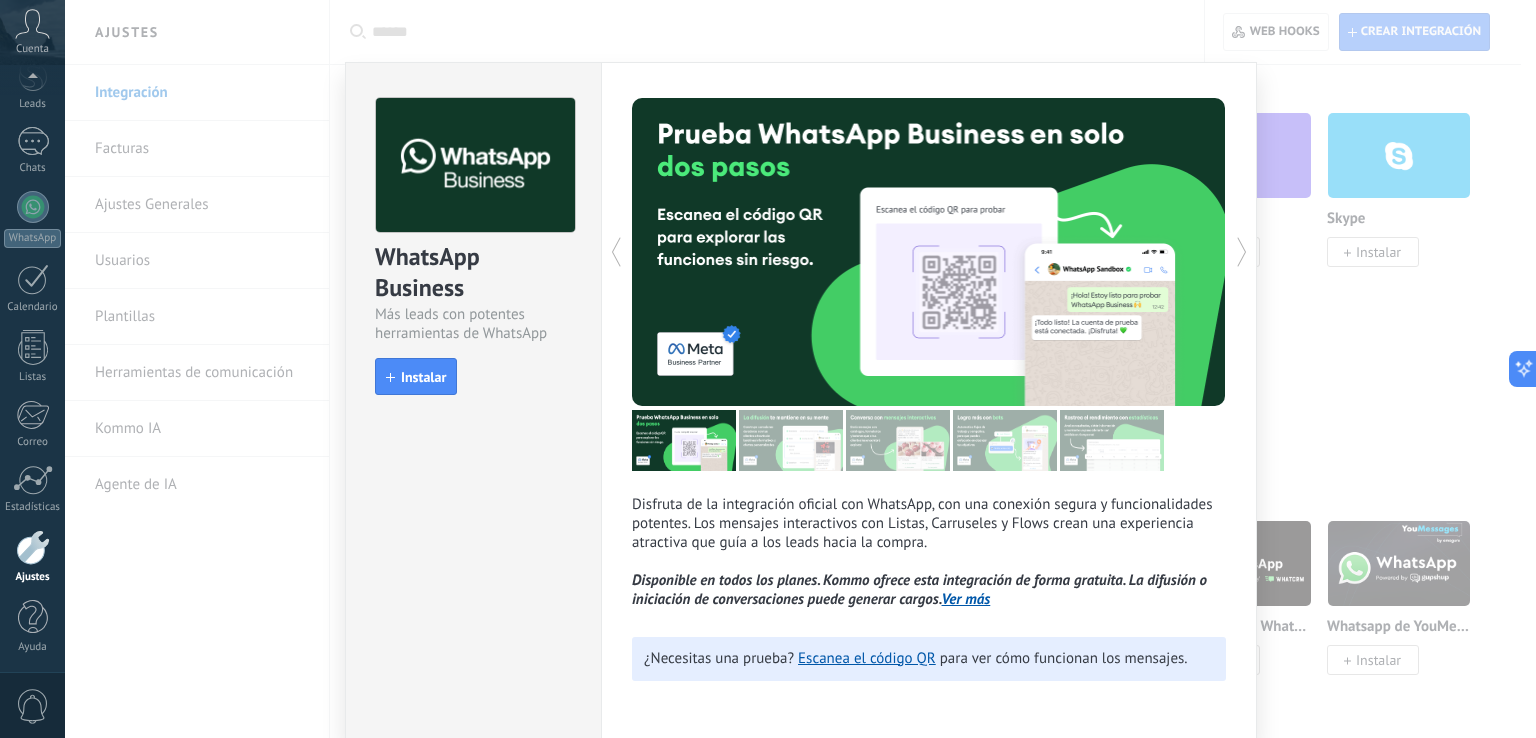 scroll, scrollTop: 6, scrollLeft: 0, axis: vertical 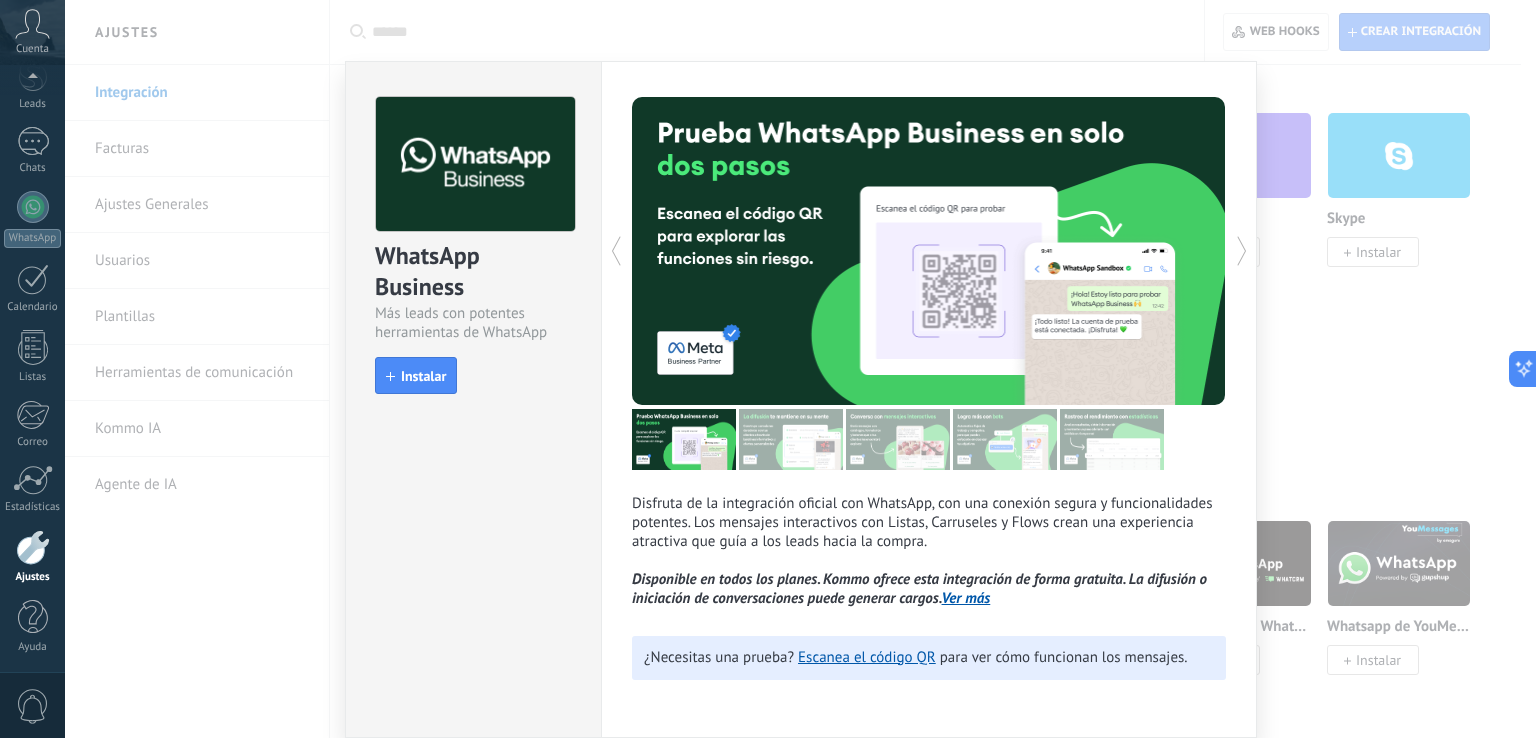 drag, startPoint x: 406, startPoint y: 363, endPoint x: 419, endPoint y: 390, distance: 29.966648 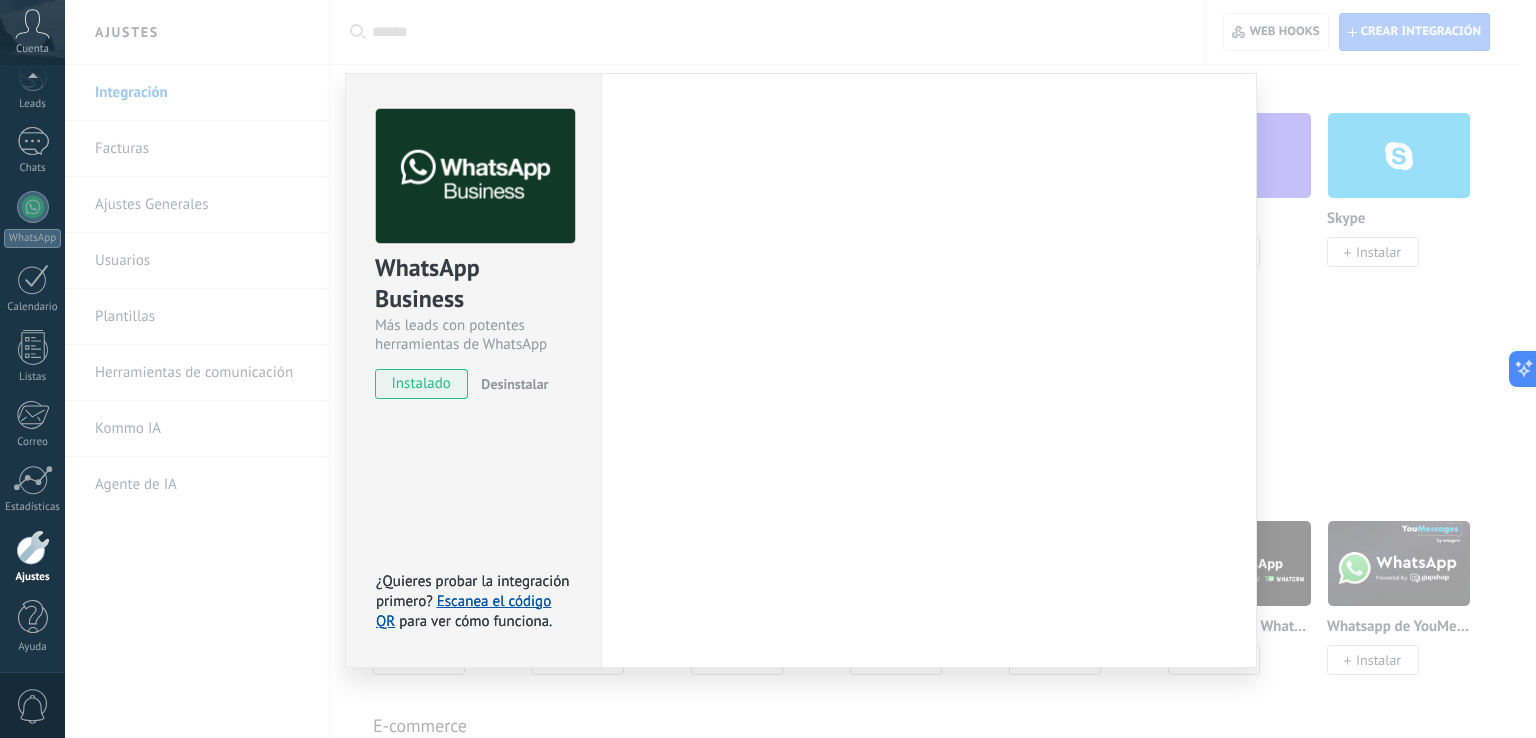 scroll, scrollTop: 0, scrollLeft: 0, axis: both 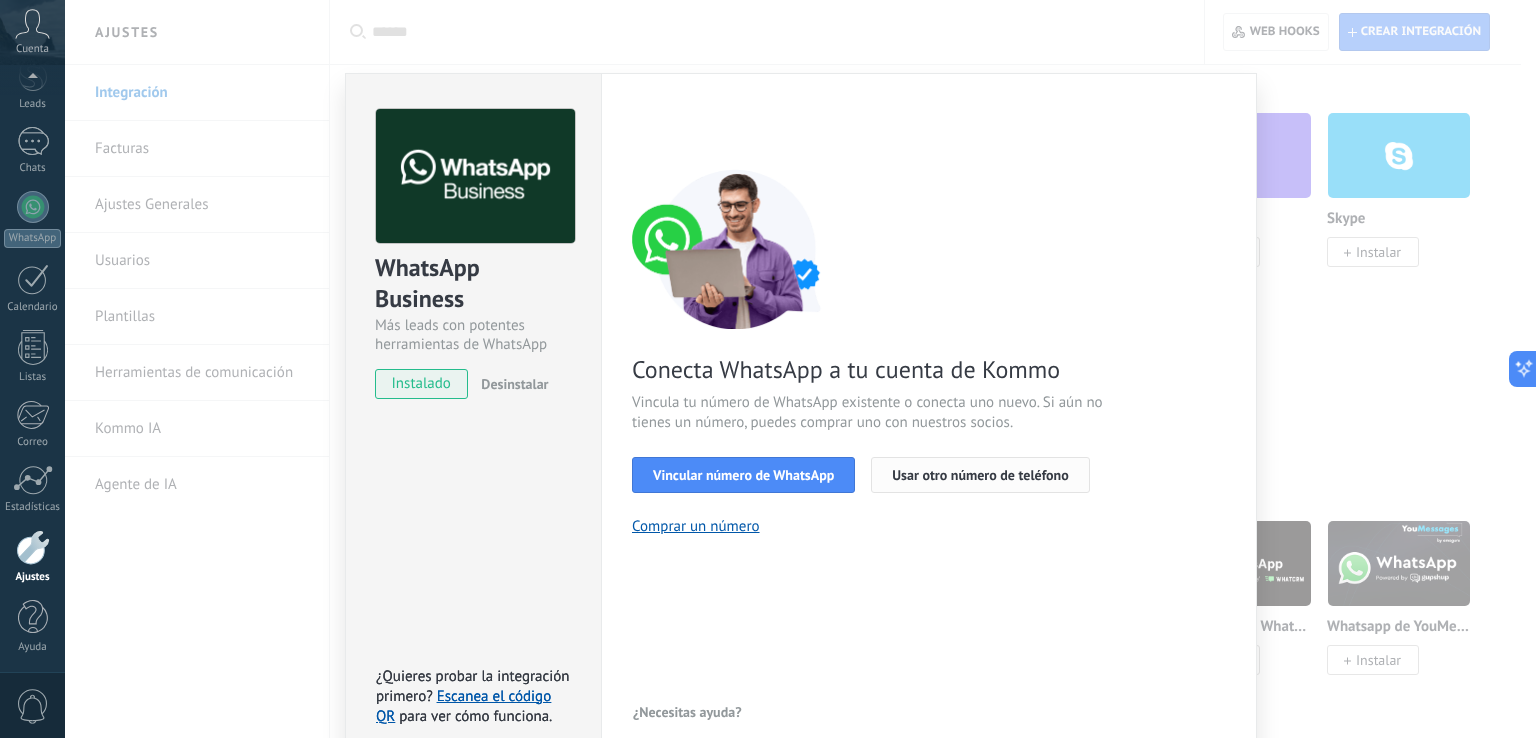click on "Usar otro número de teléfono" at bounding box center (980, 475) 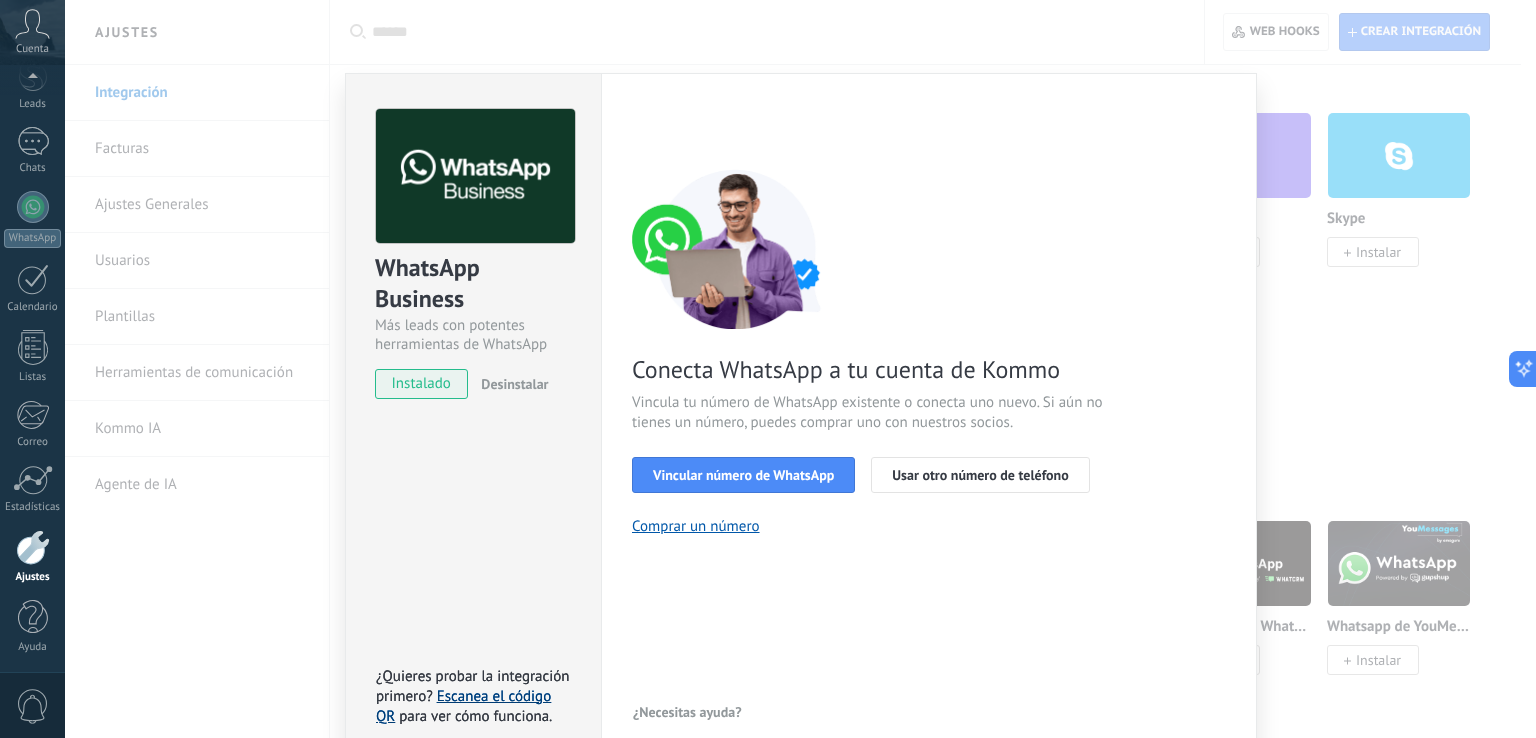 click on "Escanea el código QR" at bounding box center (463, 706) 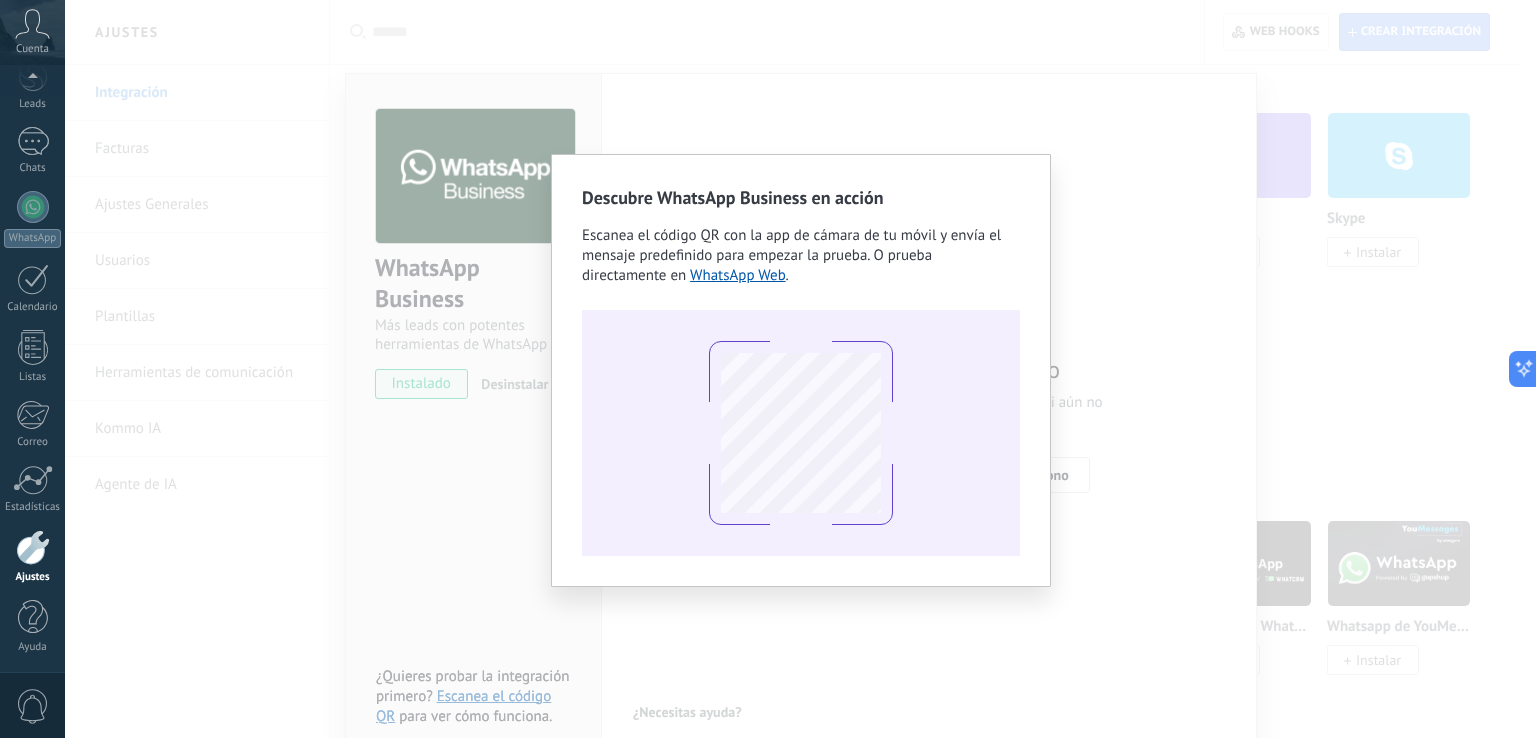 click on "Descubre WhatsApp Business en acción Escanea el código QR con la app de cámara de tu móvil y envía el mensaje predefinido para empezar la prueba. O prueba directamente en   WhatsApp Web ." at bounding box center (800, 369) 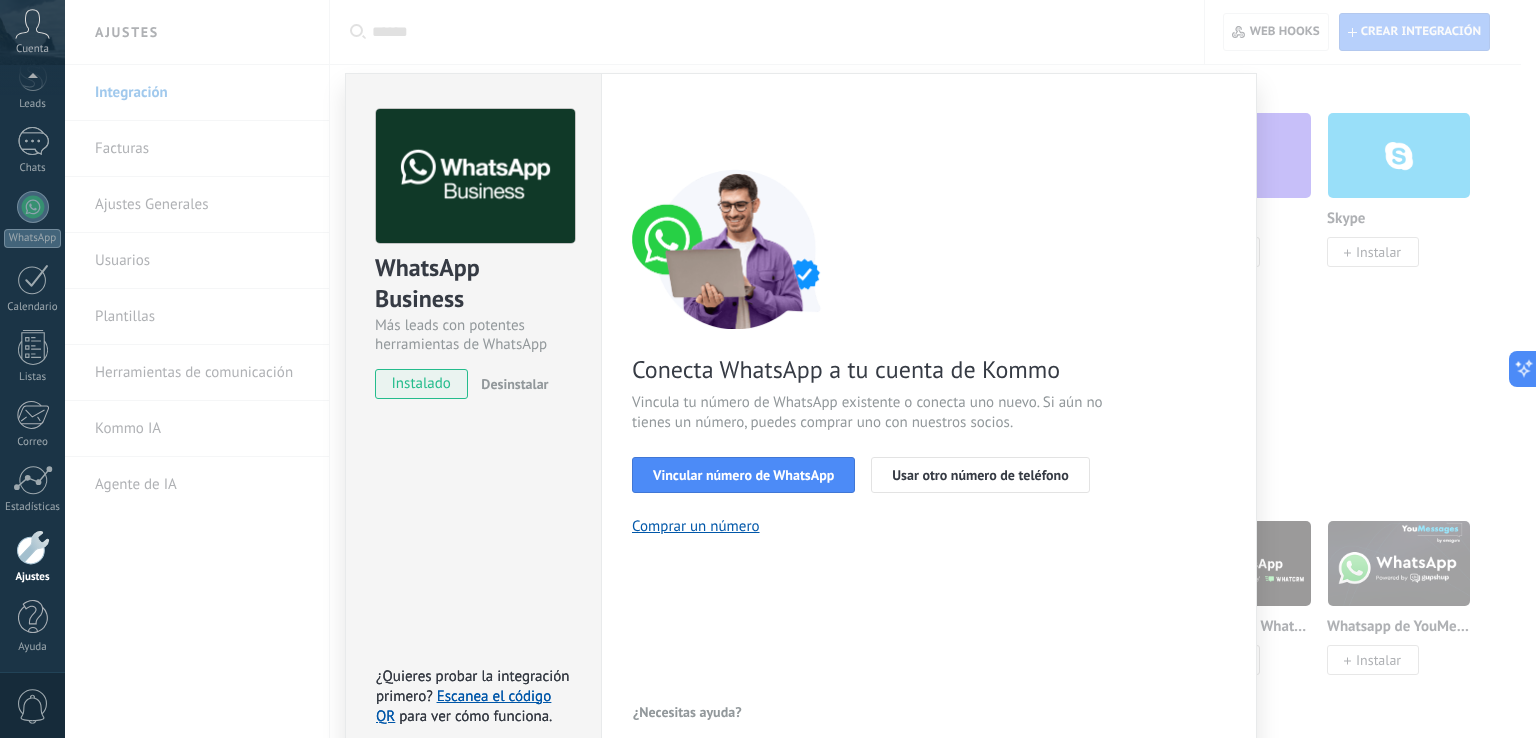 click on "WhatsApp Business Más leads con potentes herramientas de WhatsApp instalado Desinstalar ¿Quieres probar la integración primero?   Escanea el código QR   para ver cómo funciona. ¿Quieres probar la integración primero?   Escanea el código QR   para ver cómo funciona. Configuraciones Autorizaciones Esta pestaña registra a los usuarios que han concedido acceso a las integración a esta cuenta. Si deseas remover la posibilidad que un usuario pueda enviar solicitudes a la cuenta en nombre de esta integración, puedes revocar el acceso. Si el acceso a todos los usuarios es revocado, la integración dejará de funcionar. Esta aplicacion está instalada, pero nadie le ha dado acceso aun. WhatsApp Cloud API más _:  Guardar < Volver 1 Seleccionar aplicación 2 Conectar Facebook  3 Finalizar configuración Conecta WhatsApp a tu cuenta de Kommo Vincula tu número de WhatsApp existente o conecta uno nuevo. Si aún no tienes un número, puedes comprar uno con nuestros socios. Vincular número de WhatsApp" at bounding box center [800, 369] 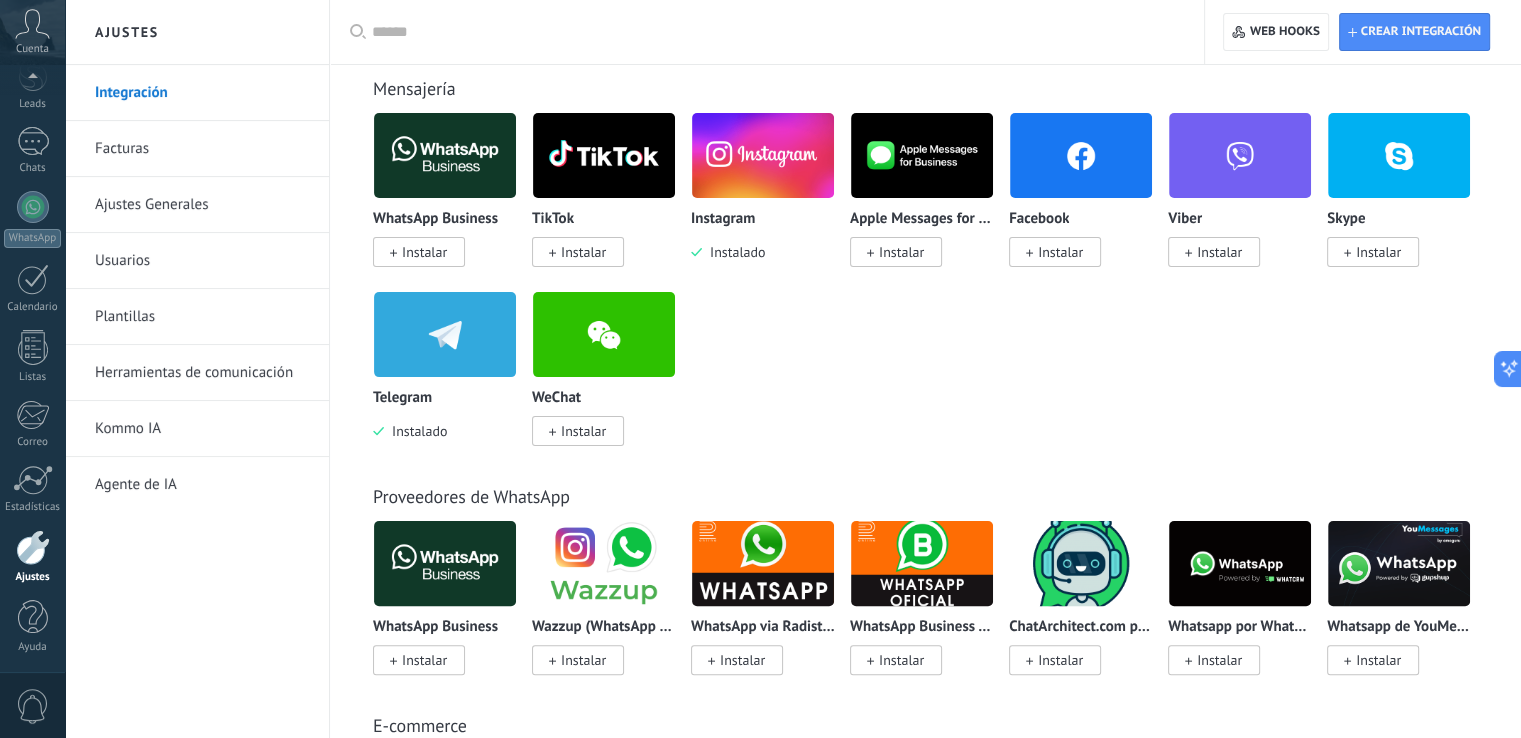 click on "Instalar" at bounding box center [901, 660] 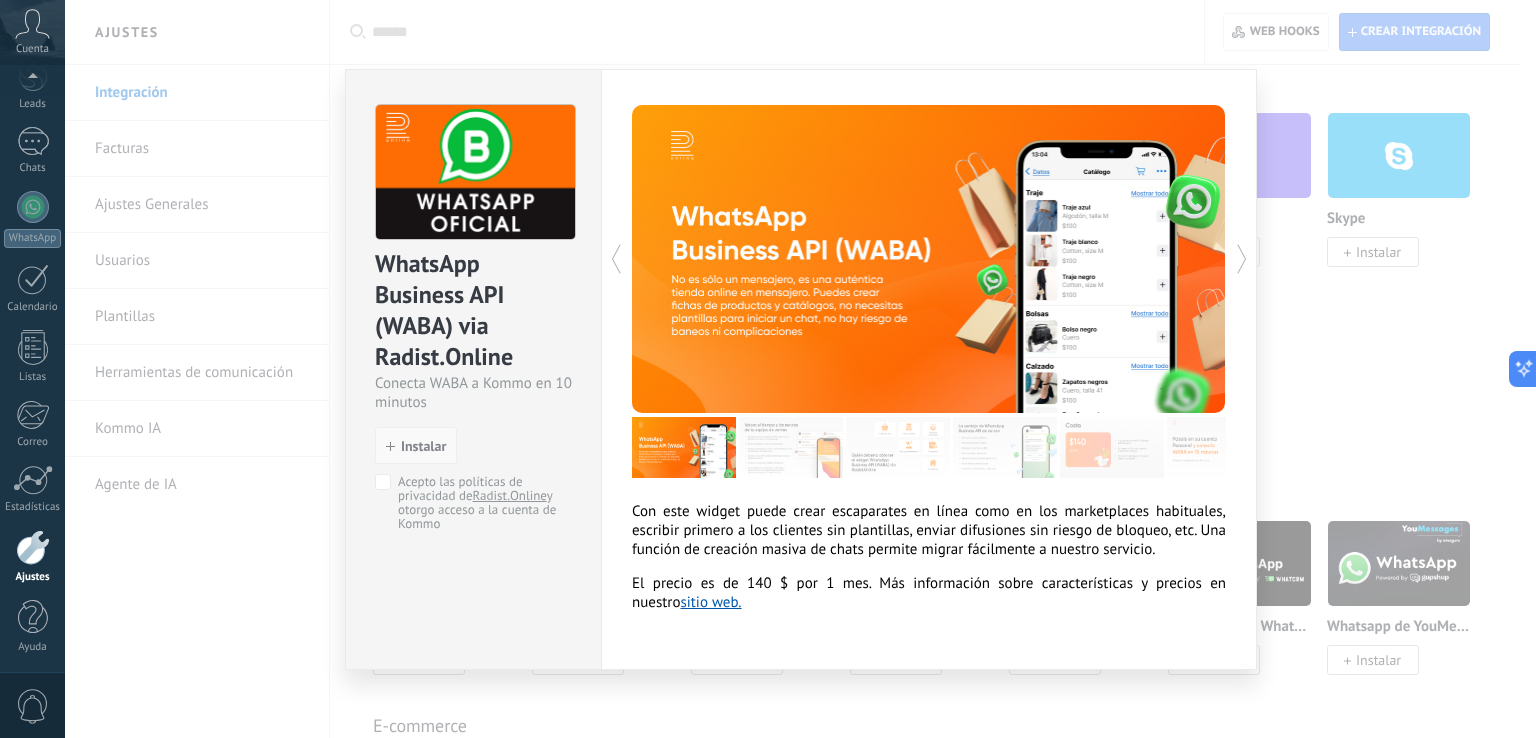 click on "Instalar" at bounding box center (423, 446) 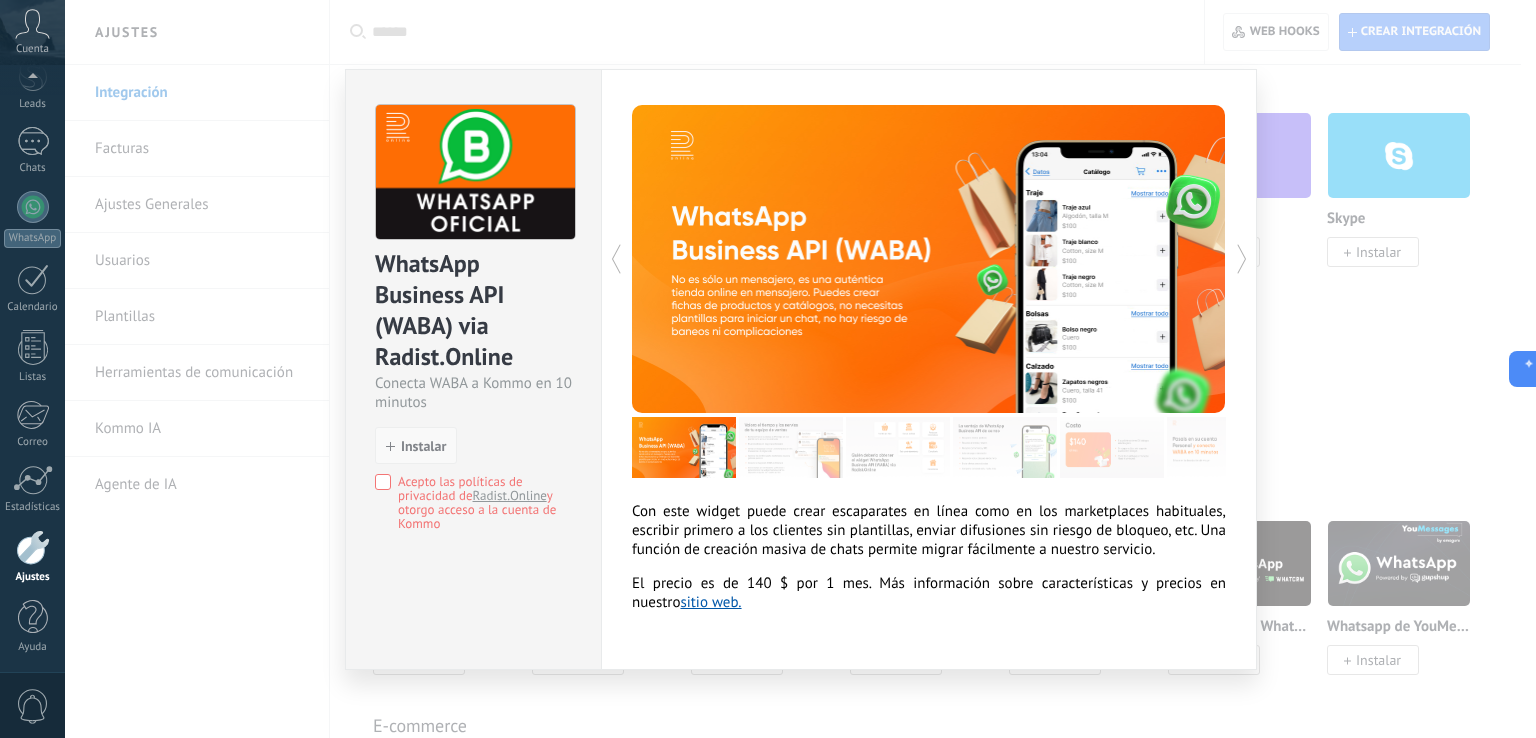click on "Instalar" at bounding box center (423, 446) 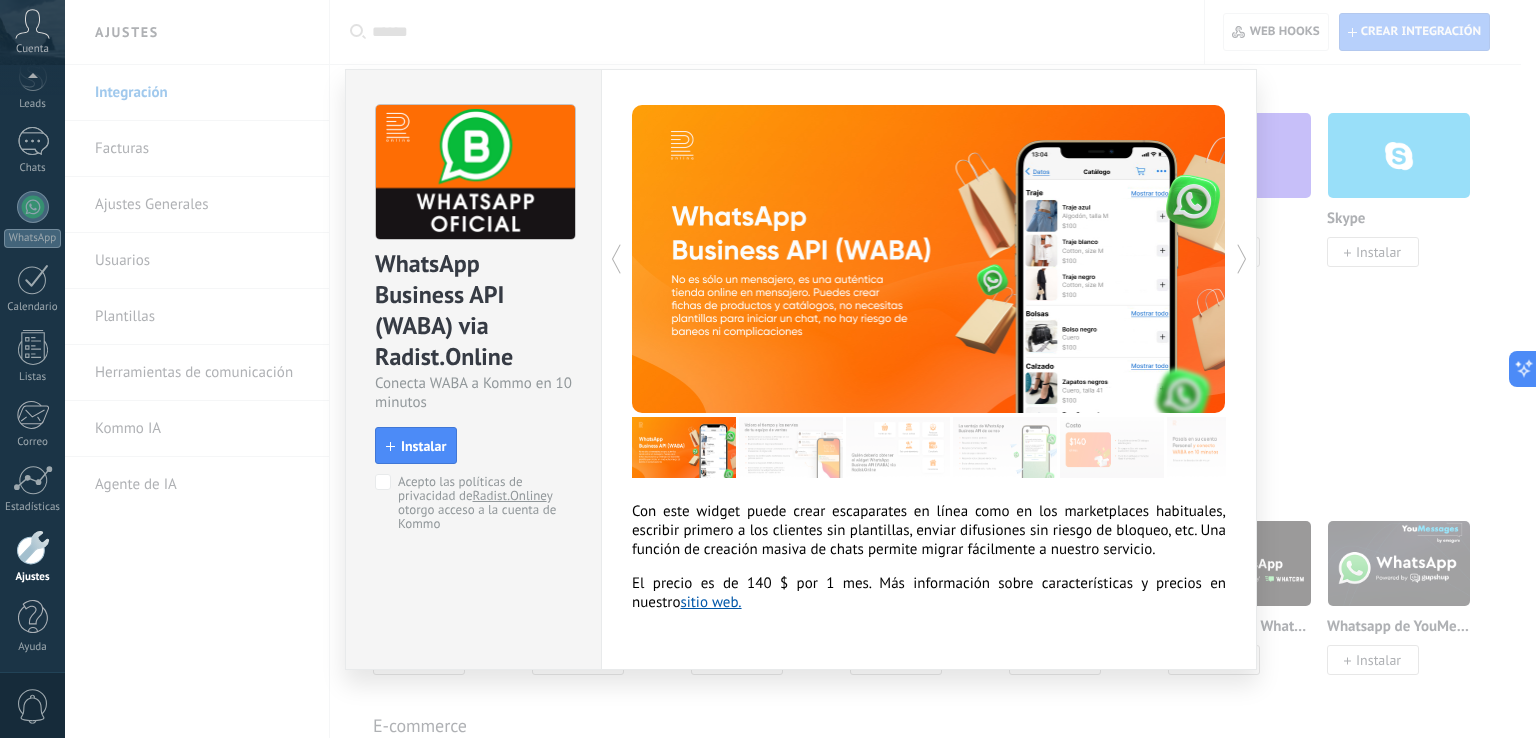 click on "Acepto las políticas de privacidad de  Radist.Online  y otorgo acceso a la cuenta de Kommo" at bounding box center (470, 502) 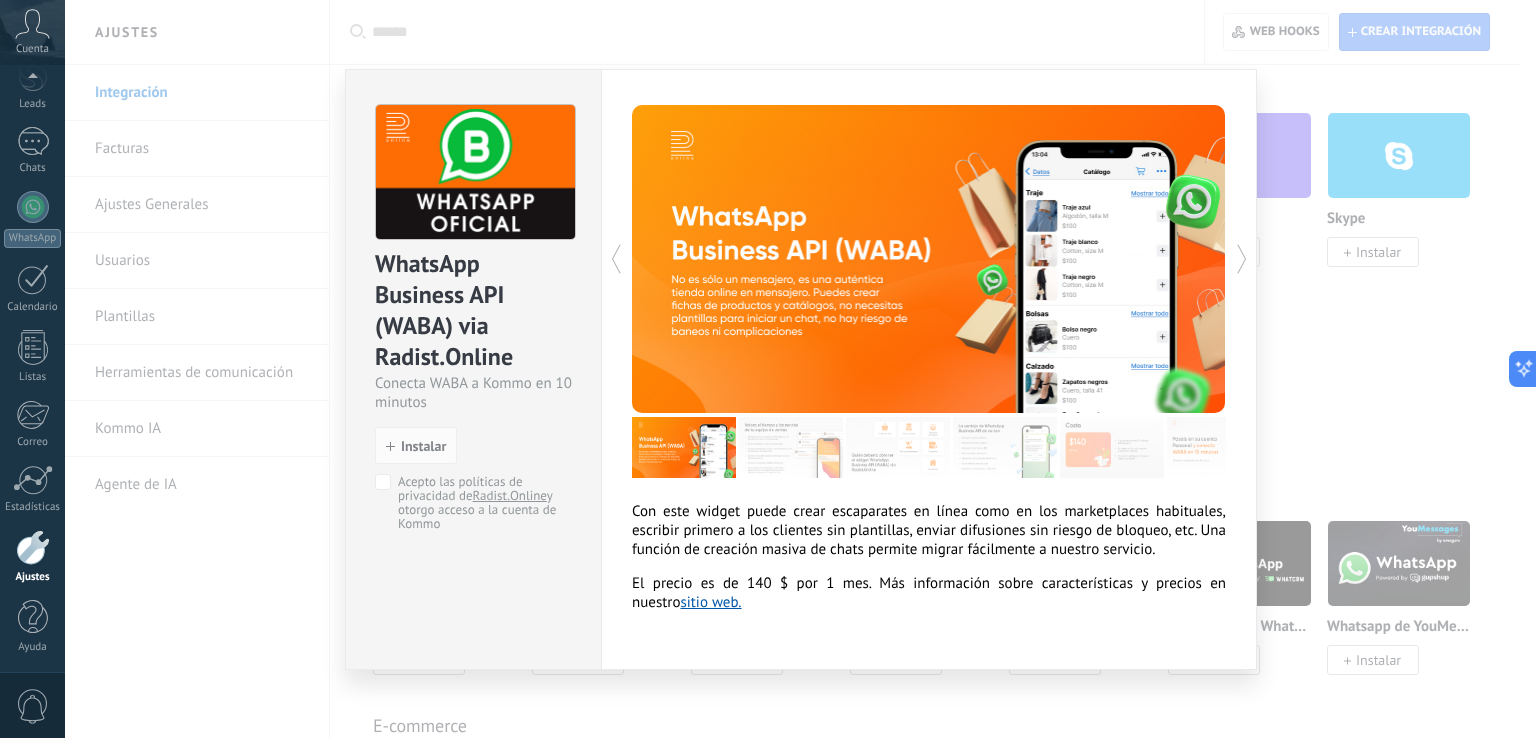 click on "WhatsApp Business API (WABA) via Radist.Online Conecta WABA a Kommo en 10 minutos install Instalar Acepto las políticas de privacidad de Radist.Online y otorgo acceso a la cuenta de Kommo" at bounding box center [473, 308] 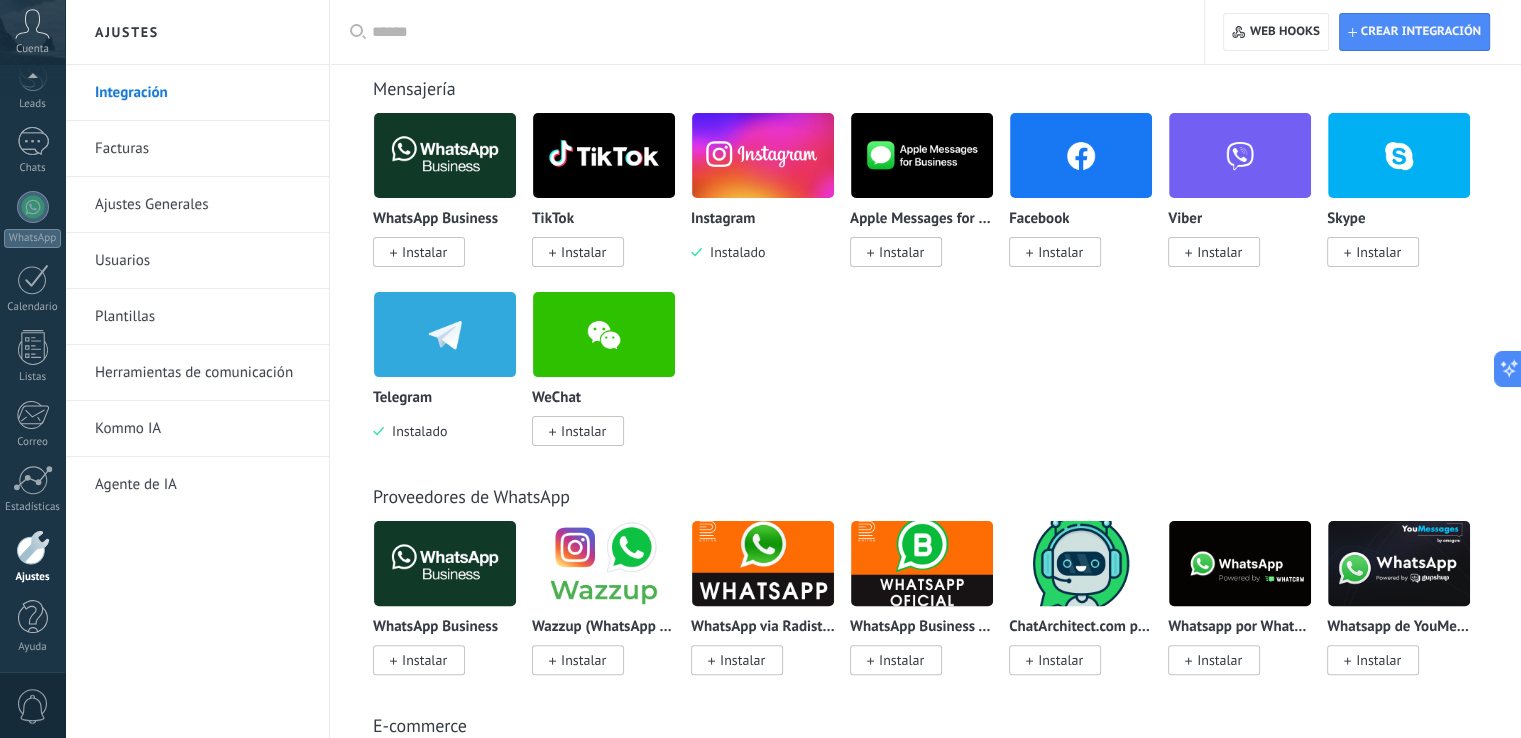drag, startPoint x: 1036, startPoint y: 255, endPoint x: 1015, endPoint y: 263, distance: 22.472204 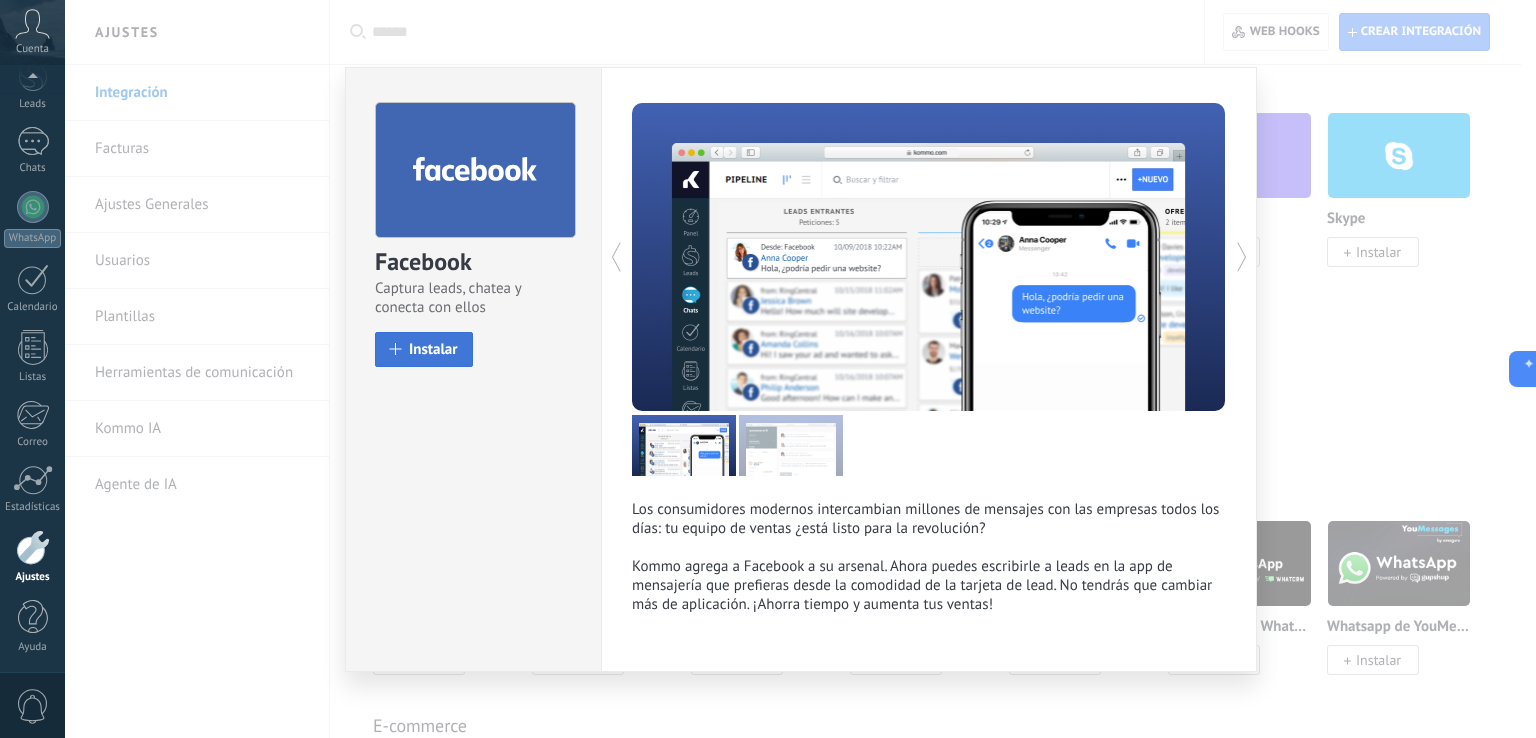 click on "Instalar" at bounding box center [433, 349] 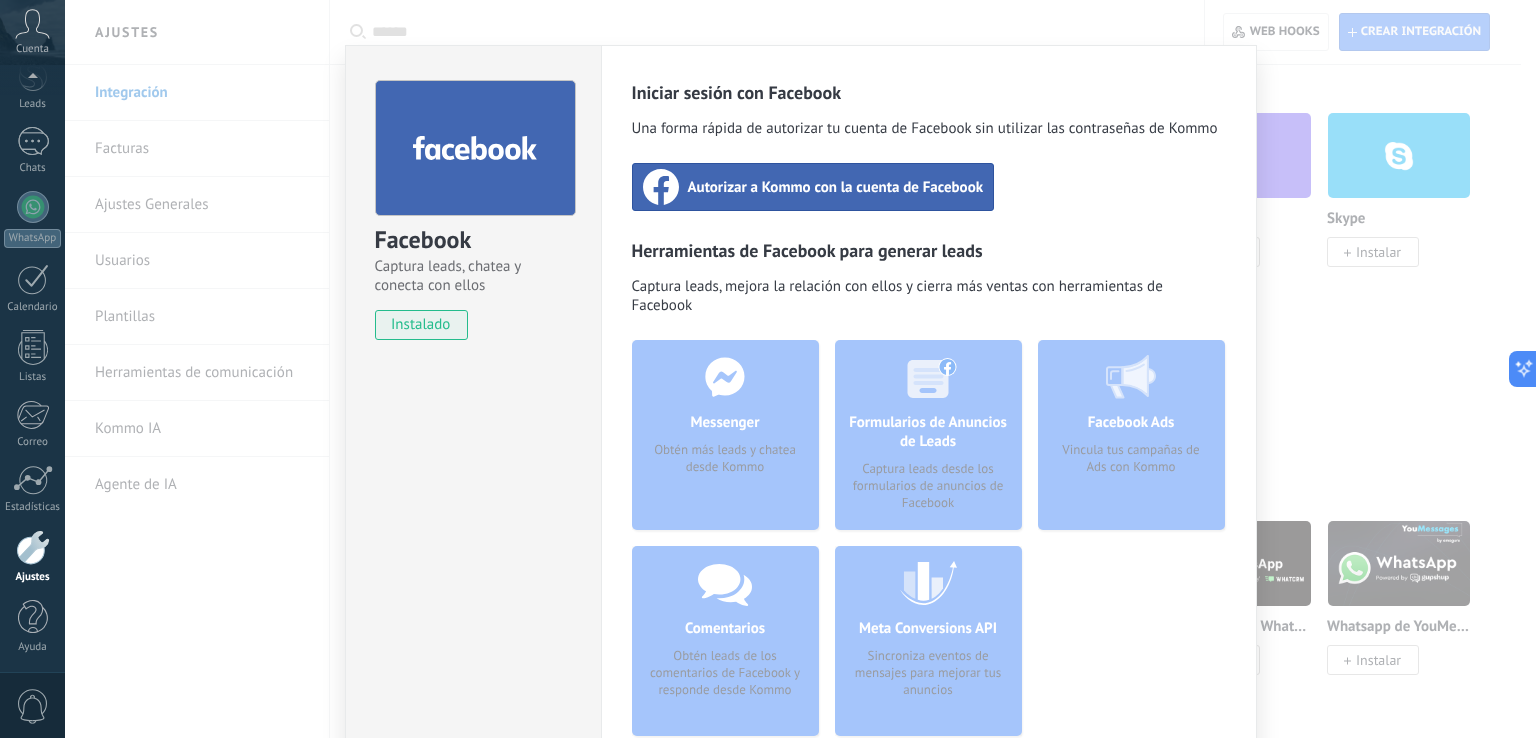 scroll, scrollTop: 0, scrollLeft: 0, axis: both 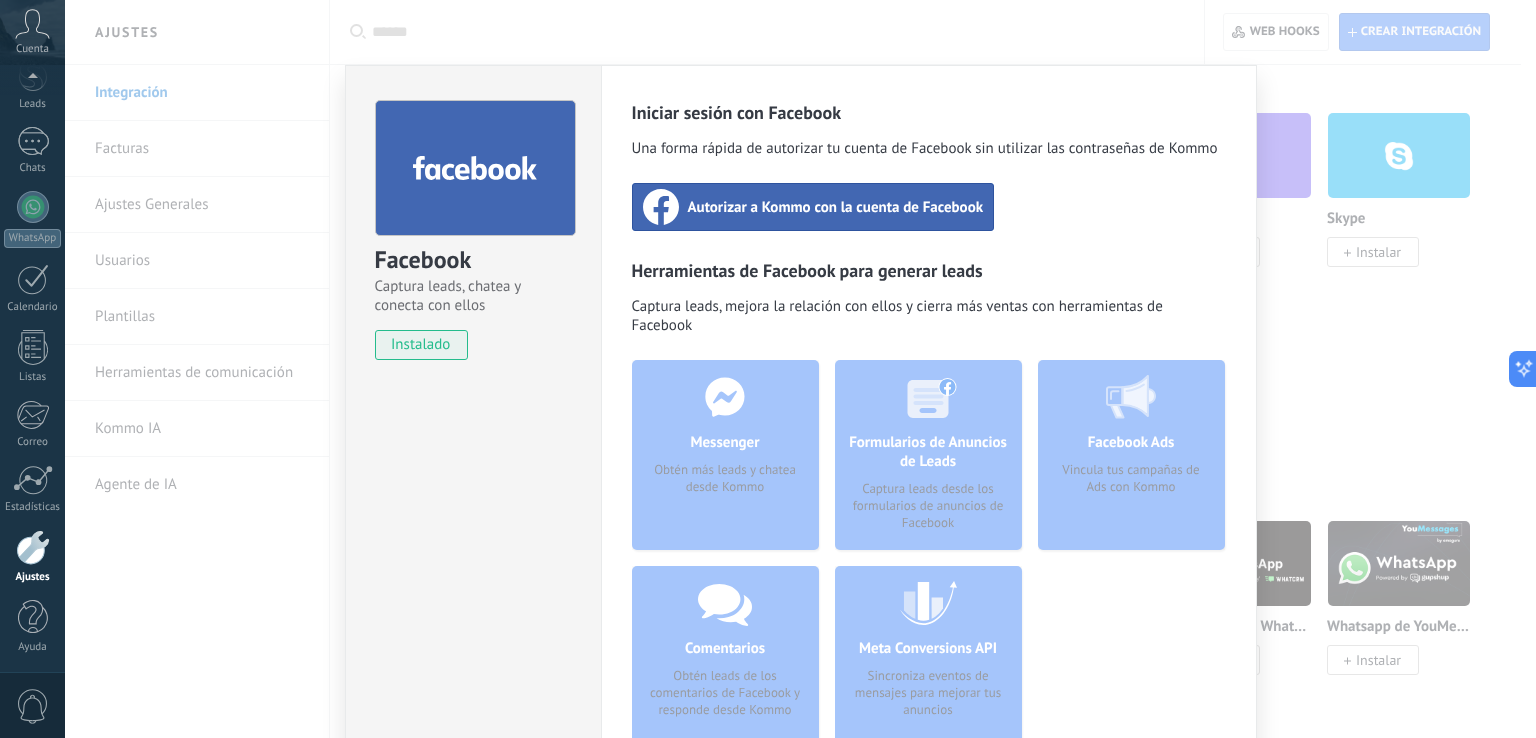 click on "Autorizar a Kommo con la cuenta de Facebook" at bounding box center (813, 207) 